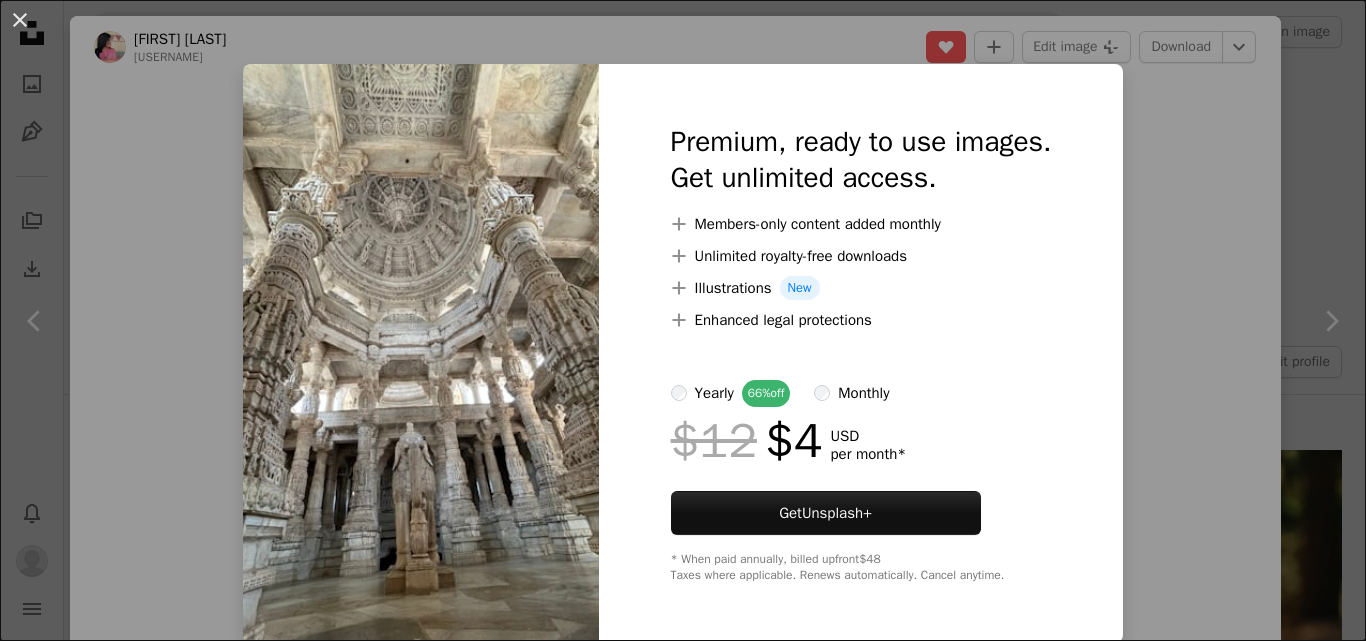 scroll, scrollTop: 1020, scrollLeft: 0, axis: vertical 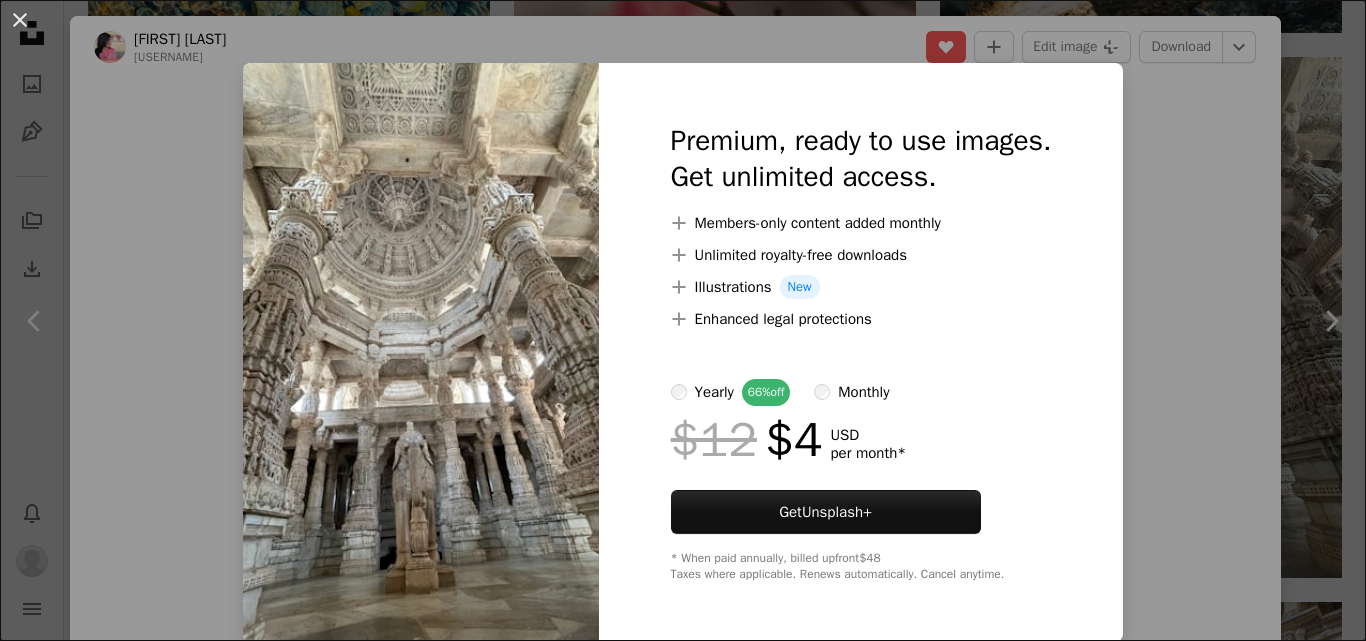 click on "An X shape Premium, ready to use images. Get unlimited access. A plus sign Members-only content added monthly A plus sign Unlimited royalty-free downloads A plus sign Illustrations  New A plus sign Enhanced legal protections yearly 66%  off monthly $12   $4 USD per month * Get  Unsplash+ * When paid annually, billed upfront  $48 Taxes where applicable. Renews automatically. Cancel anytime." at bounding box center [683, 320] 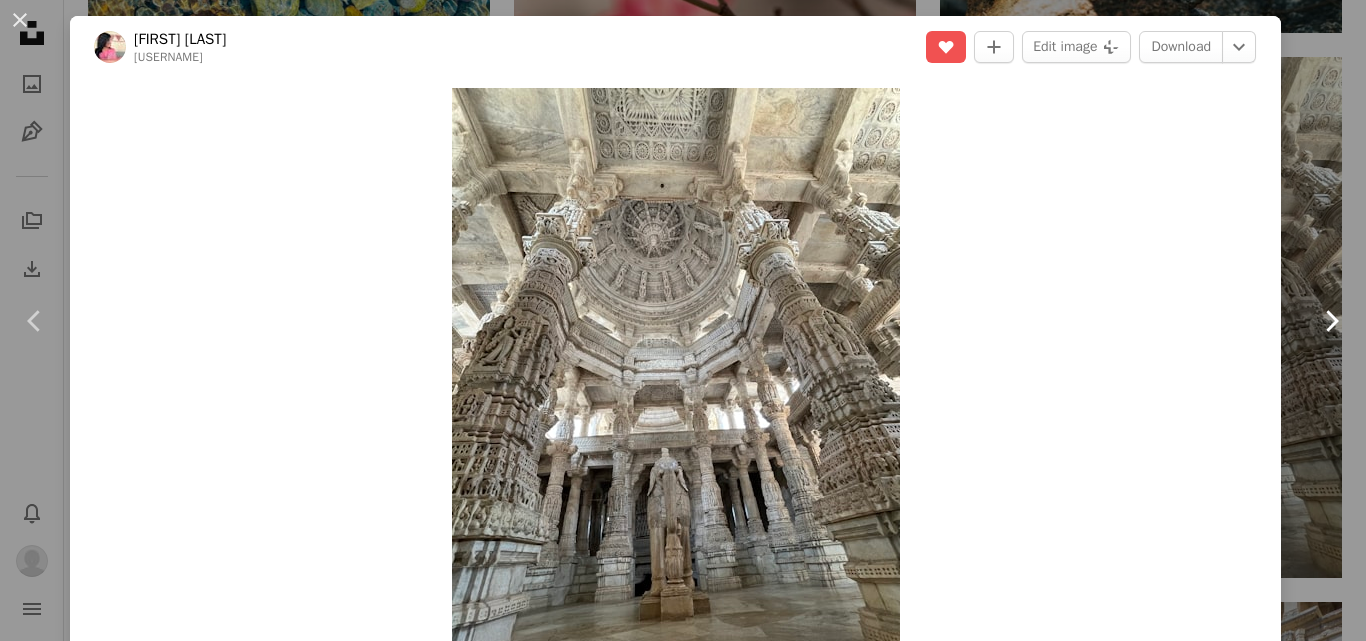 click on "Chevron right" 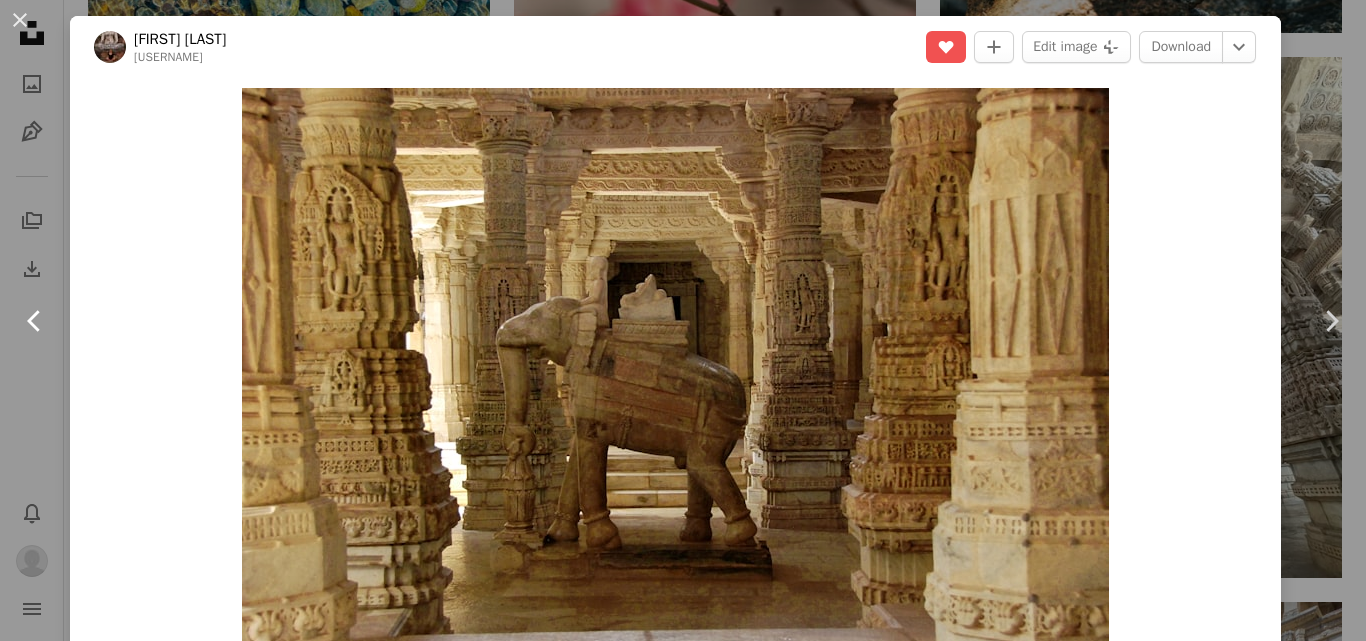 click on "Chevron left" 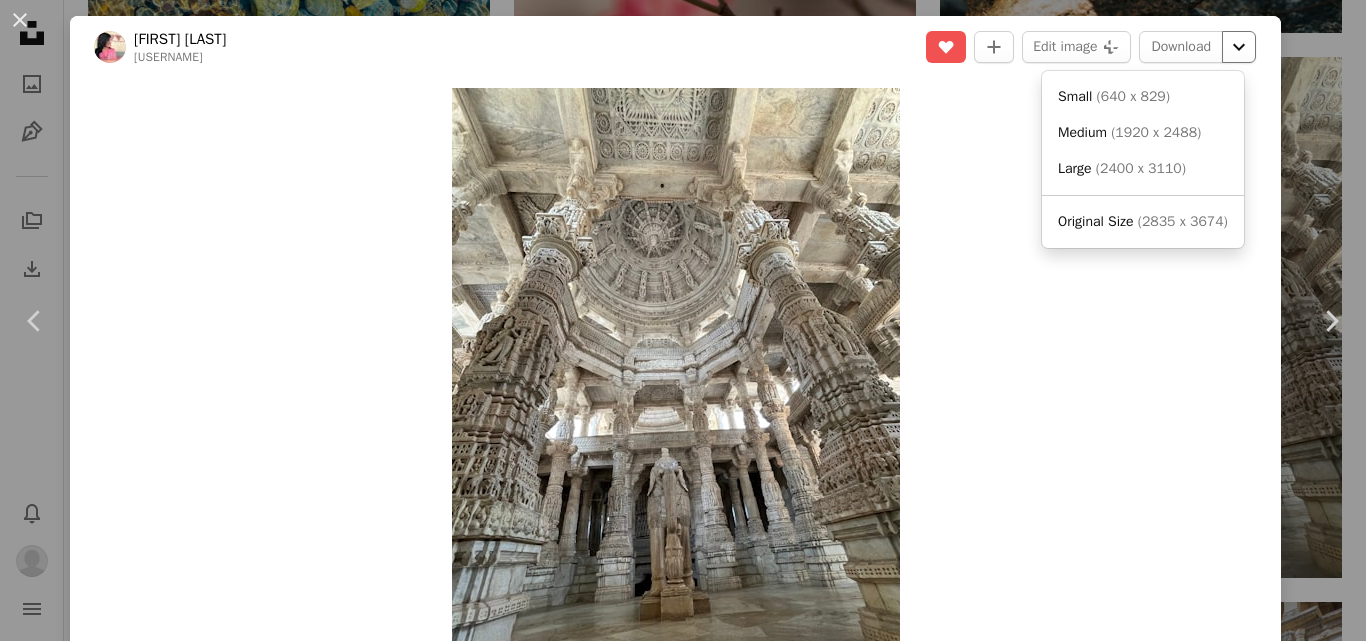 click 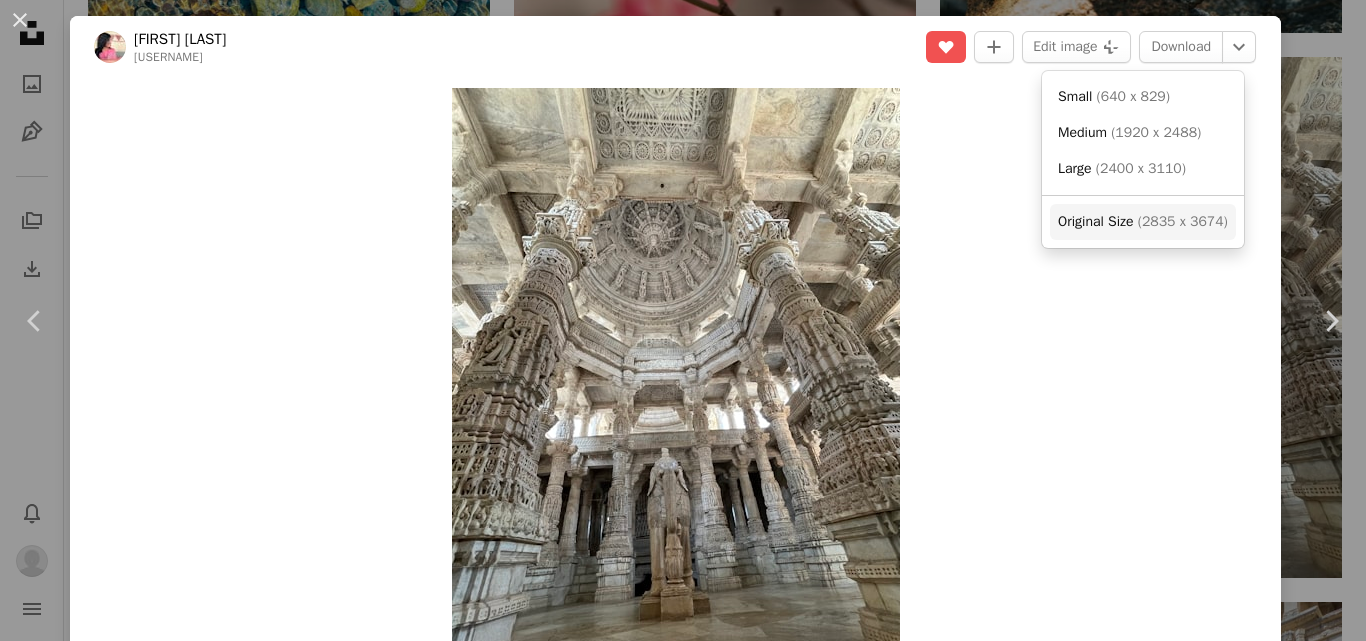 click on "( 2835 x 3674 )" at bounding box center (1183, 221) 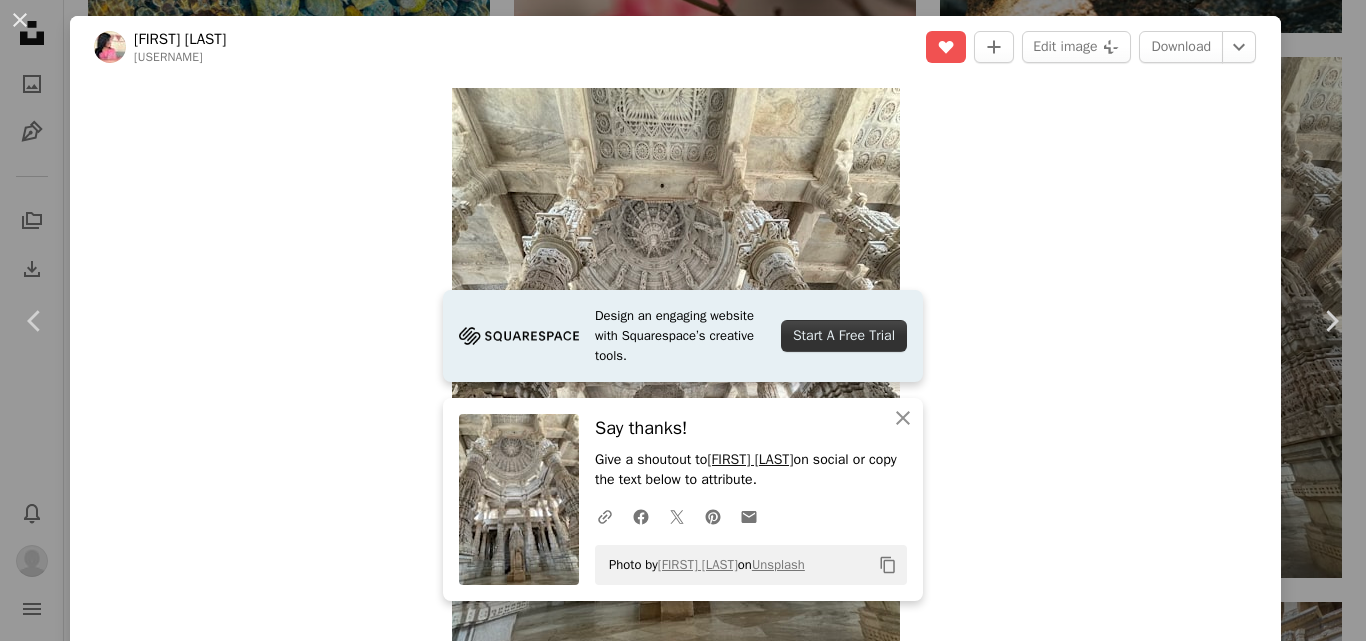 click on "[FIRST] [LAST]" at bounding box center [750, 460] 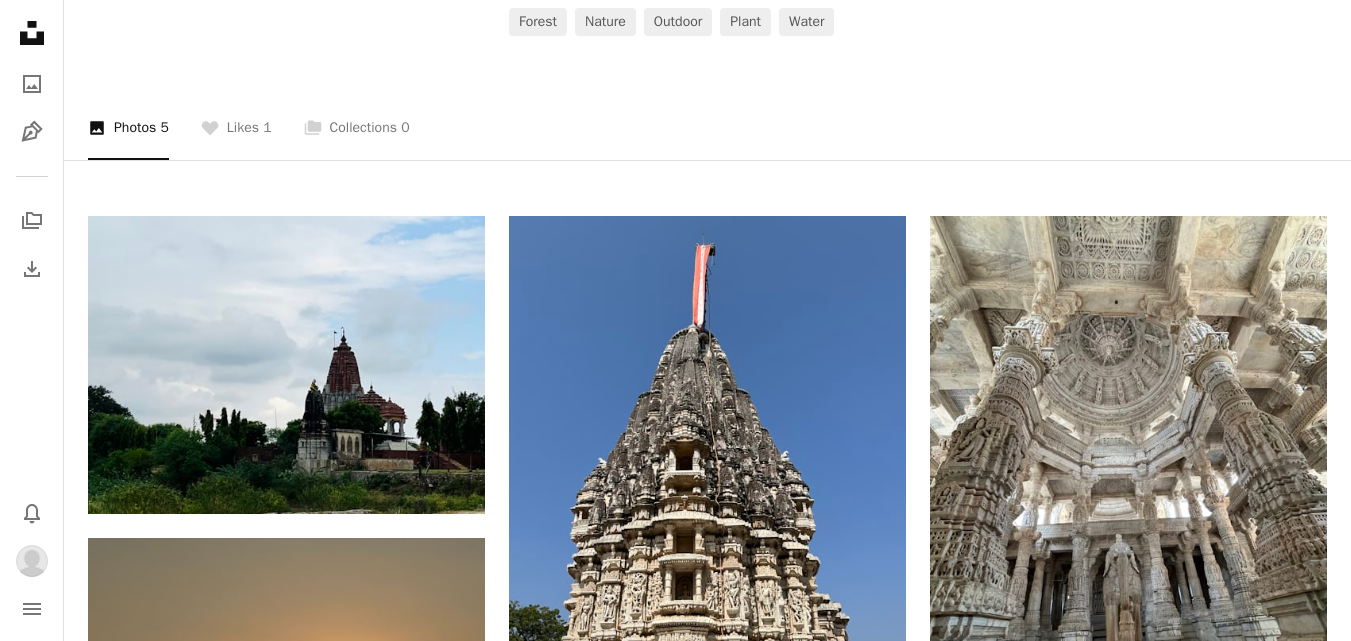 scroll, scrollTop: 0, scrollLeft: 0, axis: both 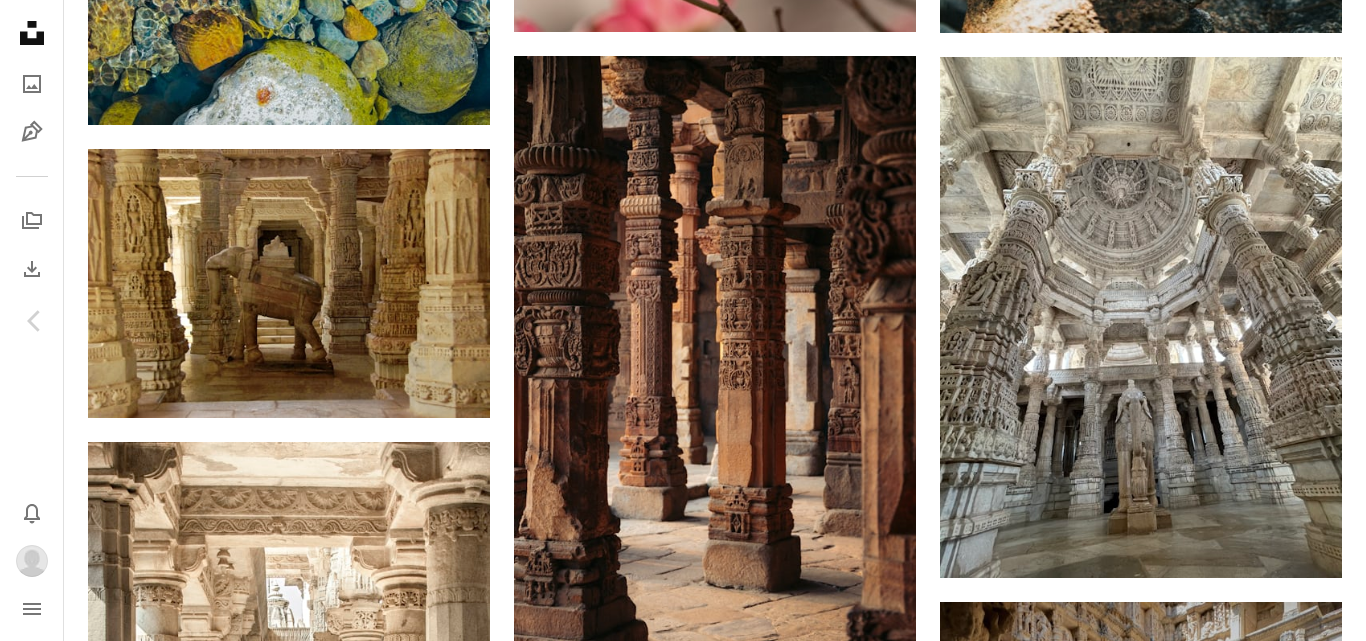 click on "[FIRST] [LAST]" at bounding box center [180, 3654] 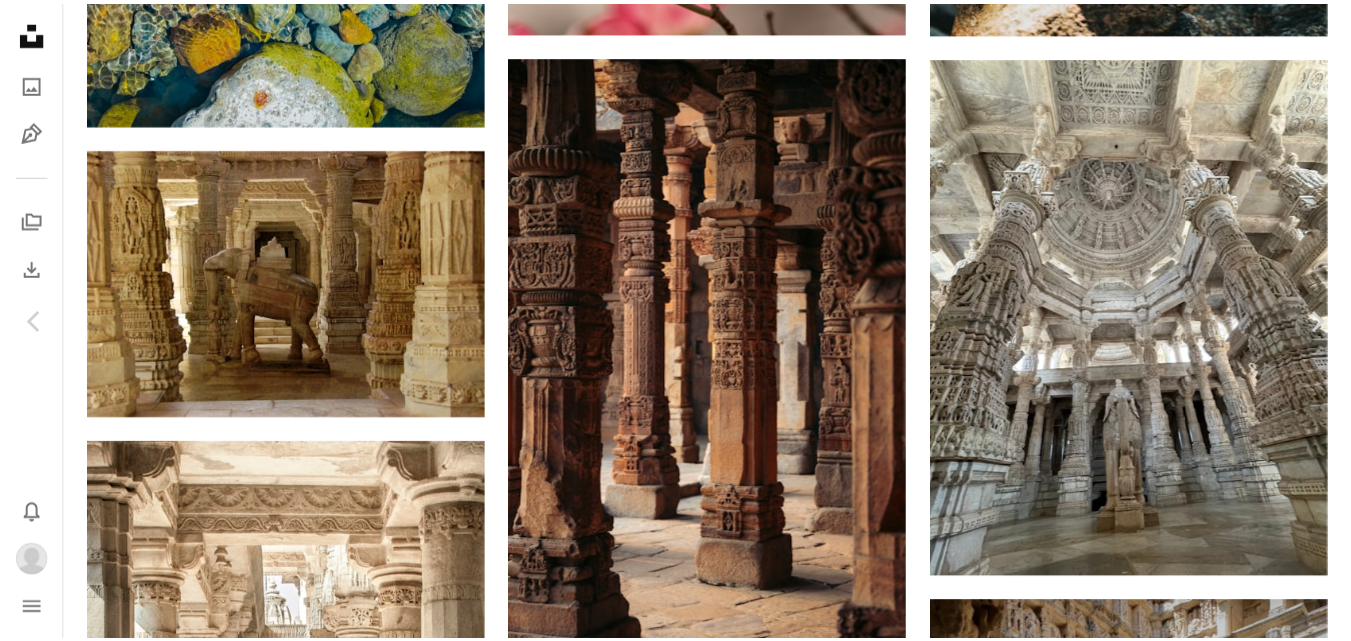 scroll, scrollTop: 0, scrollLeft: 0, axis: both 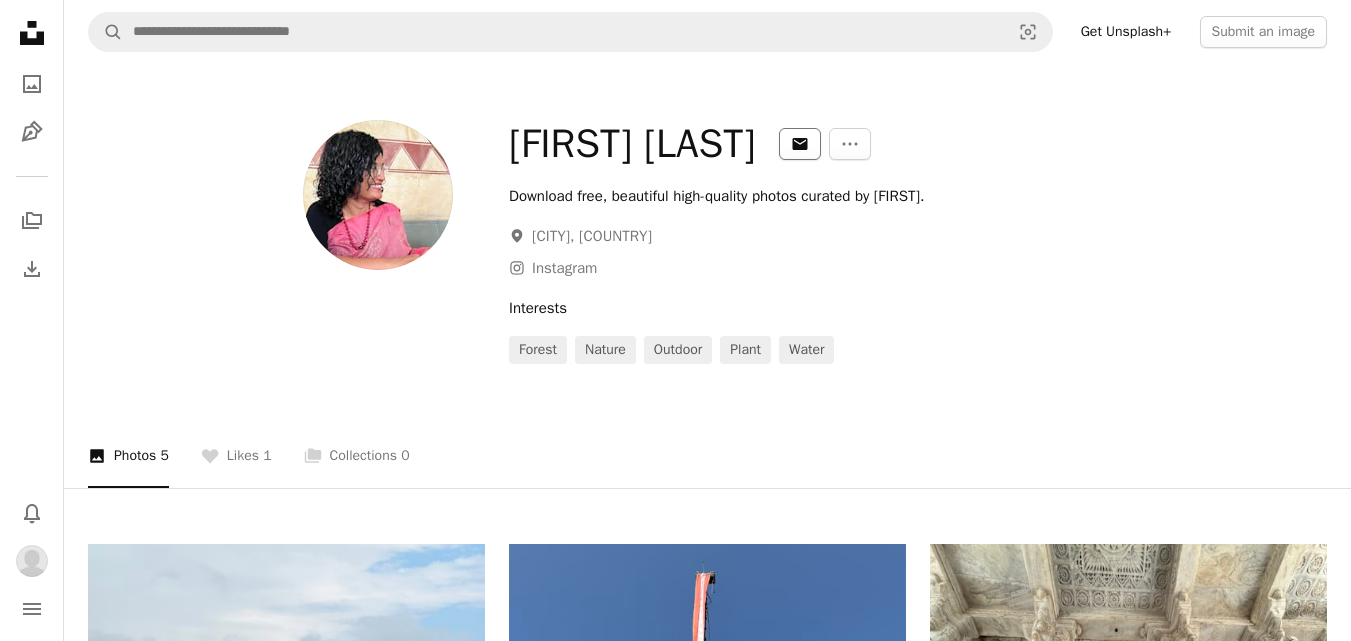 click 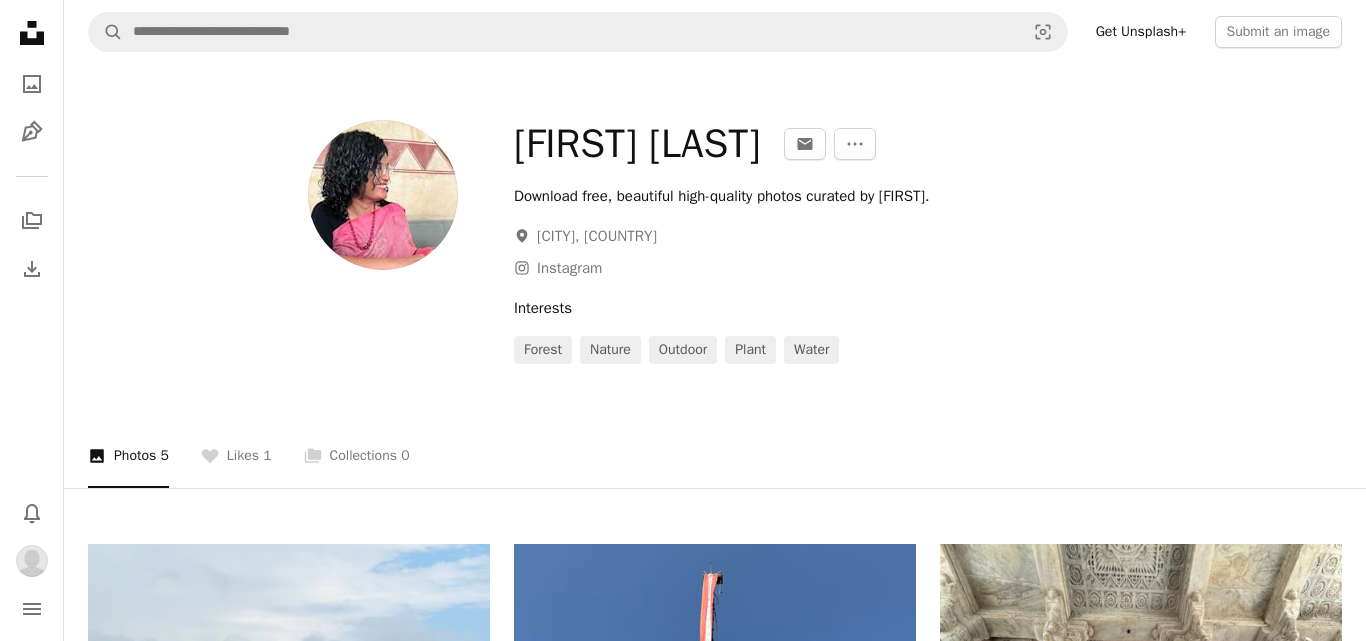 click on "Your message 1,200" at bounding box center (675, 2311) 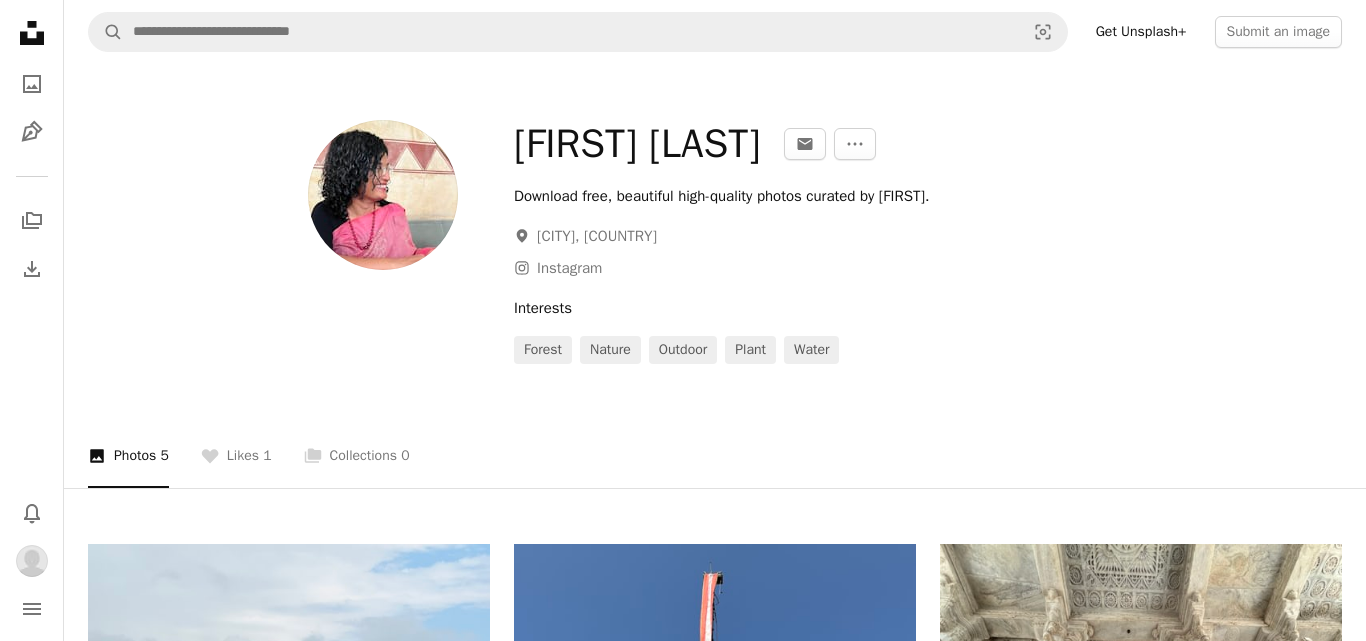 type on "**" 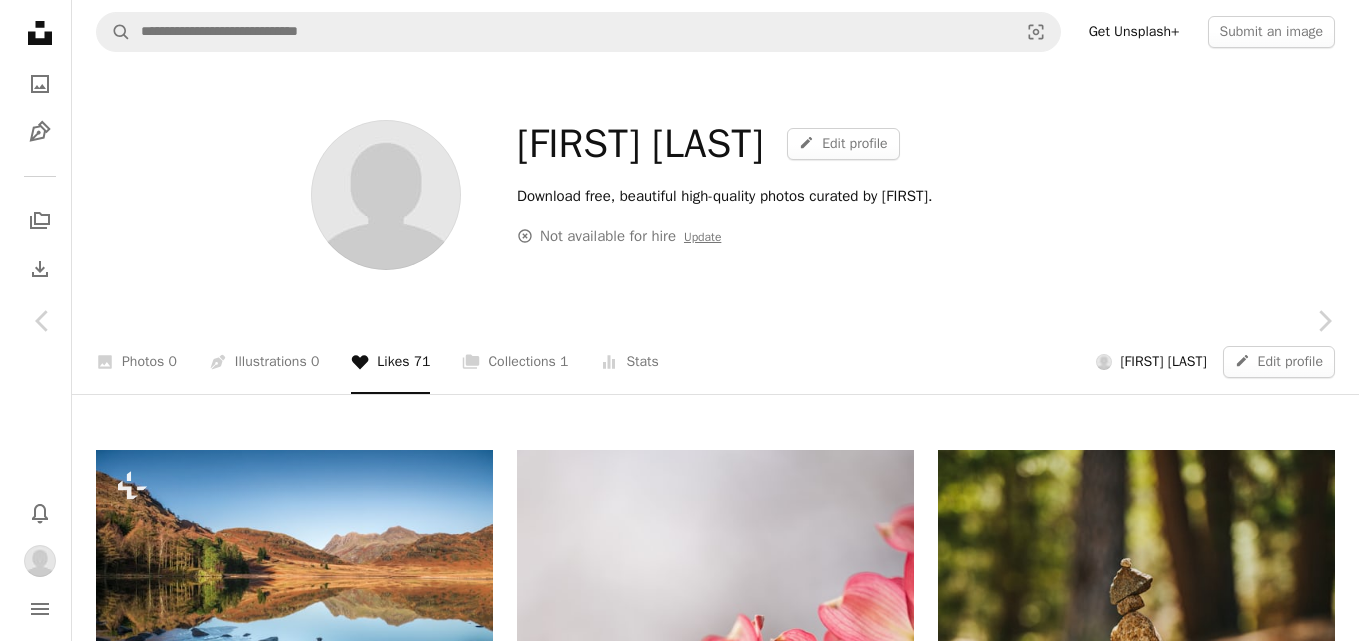 scroll, scrollTop: 1020, scrollLeft: 0, axis: vertical 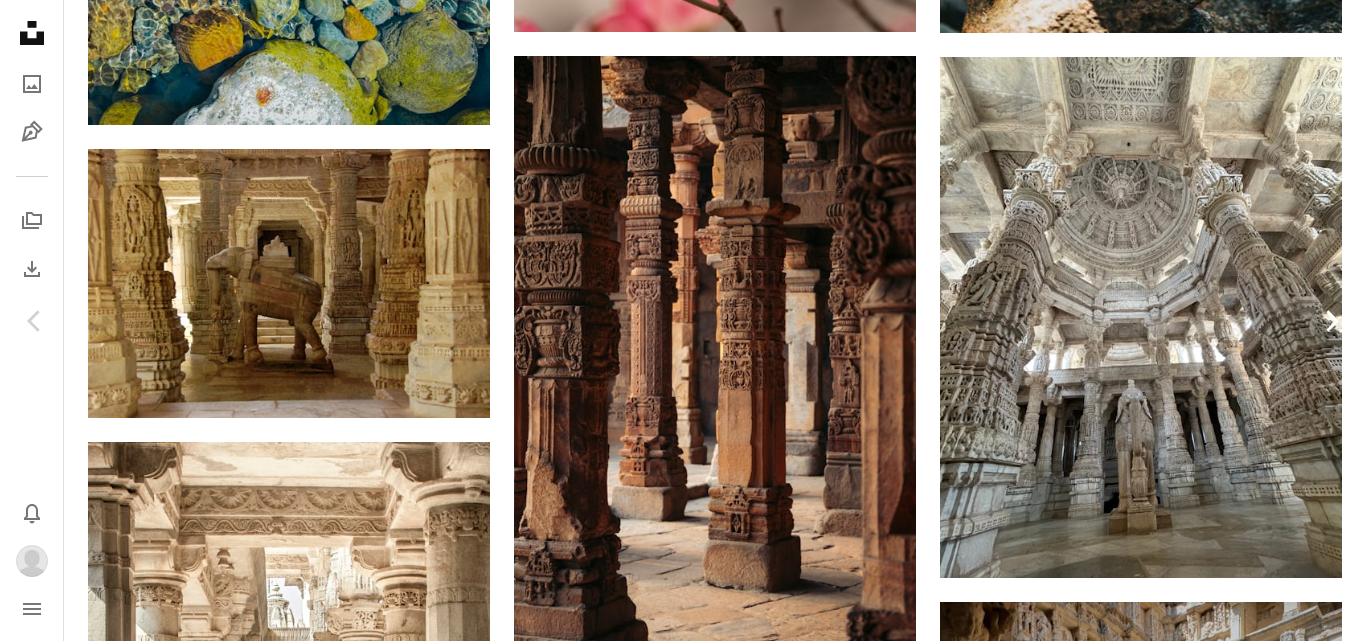 click 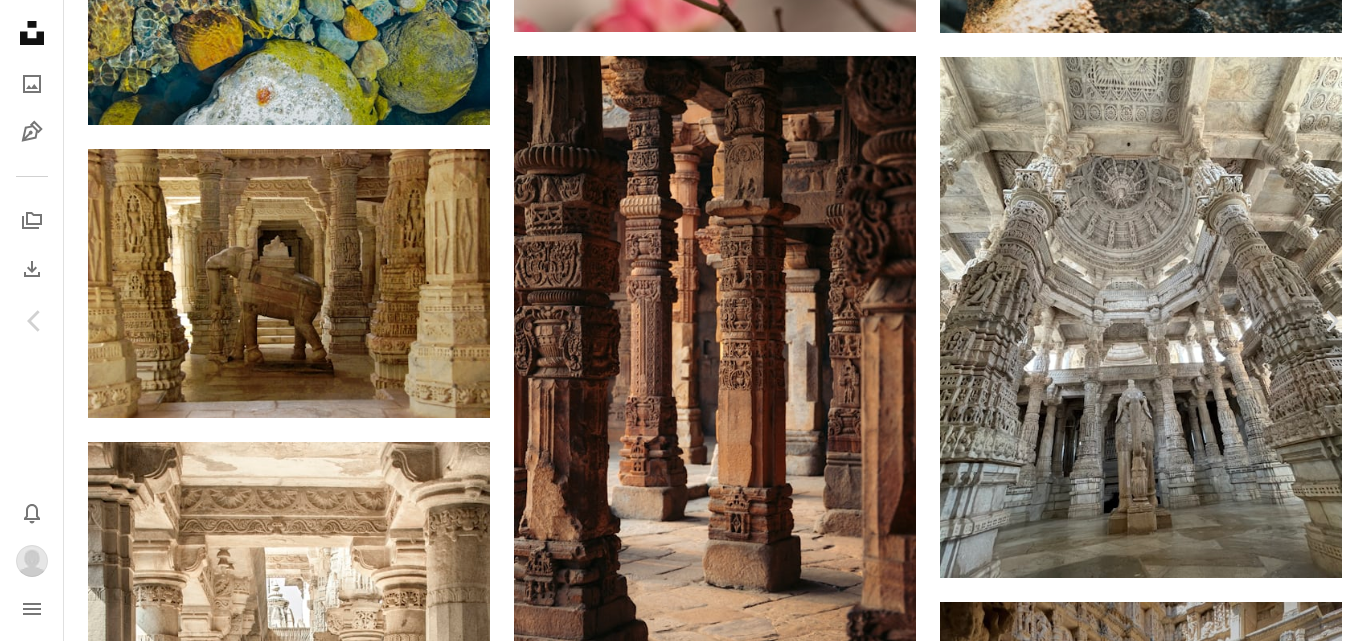 scroll, scrollTop: 53, scrollLeft: 0, axis: vertical 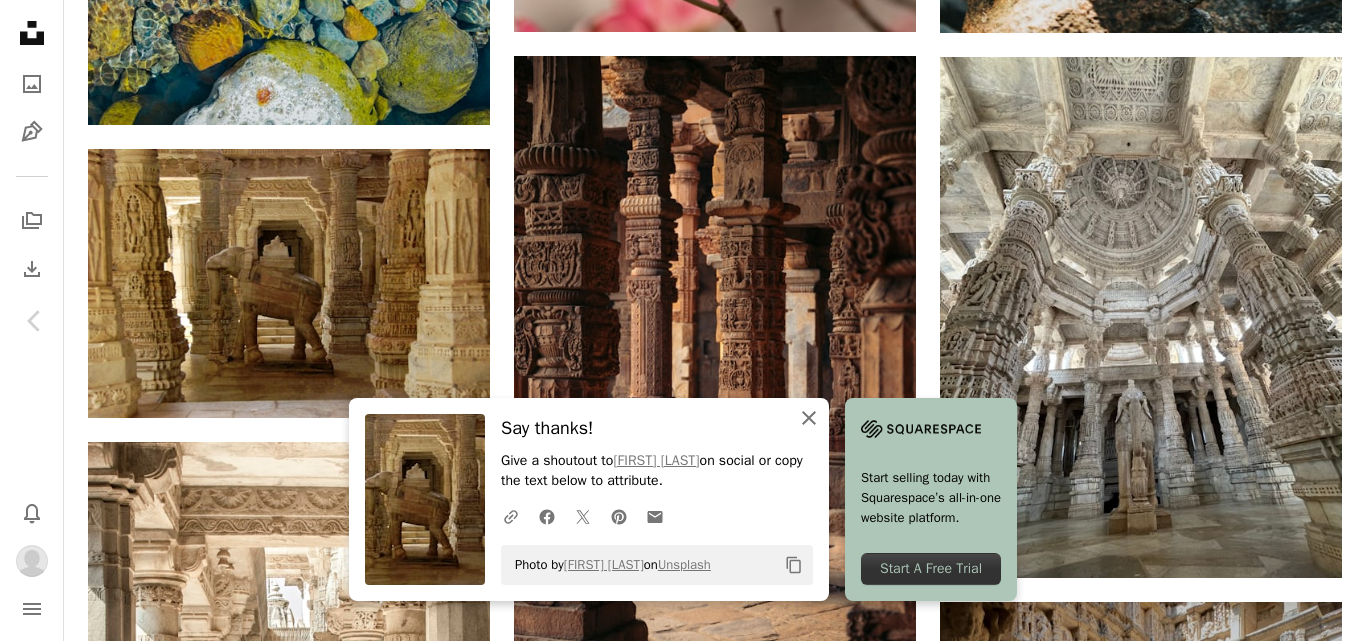 click on "An X shape" 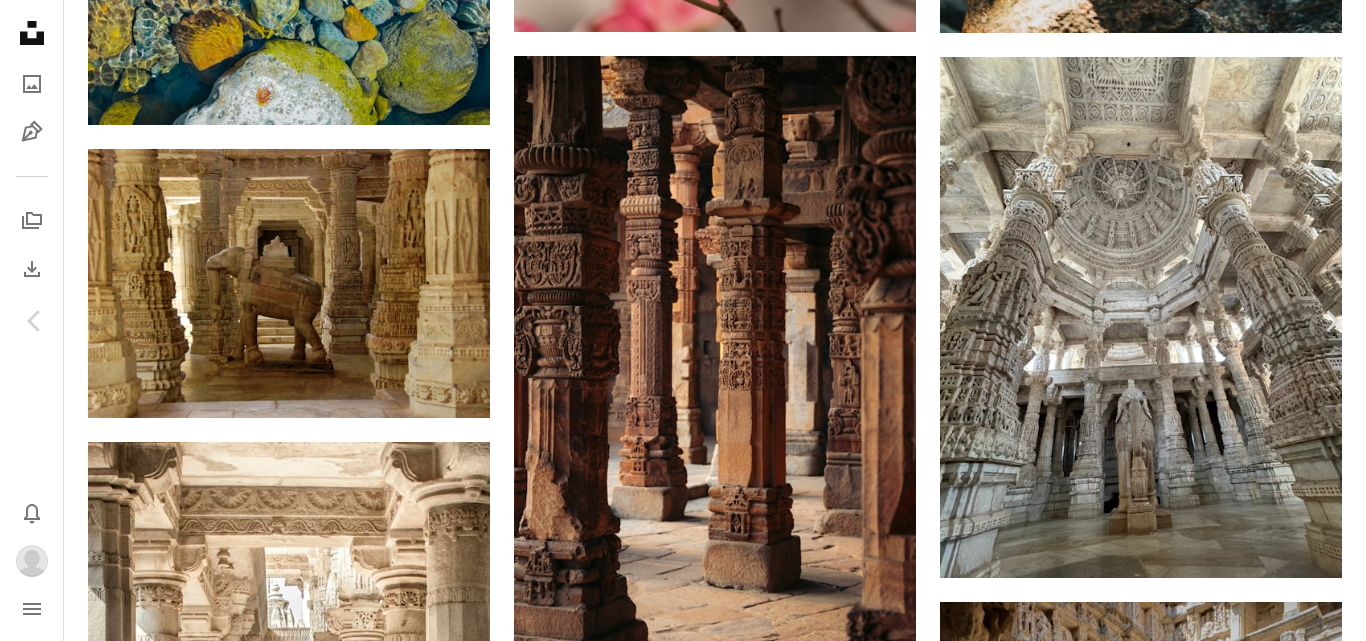 click at bounding box center [675, 4134] 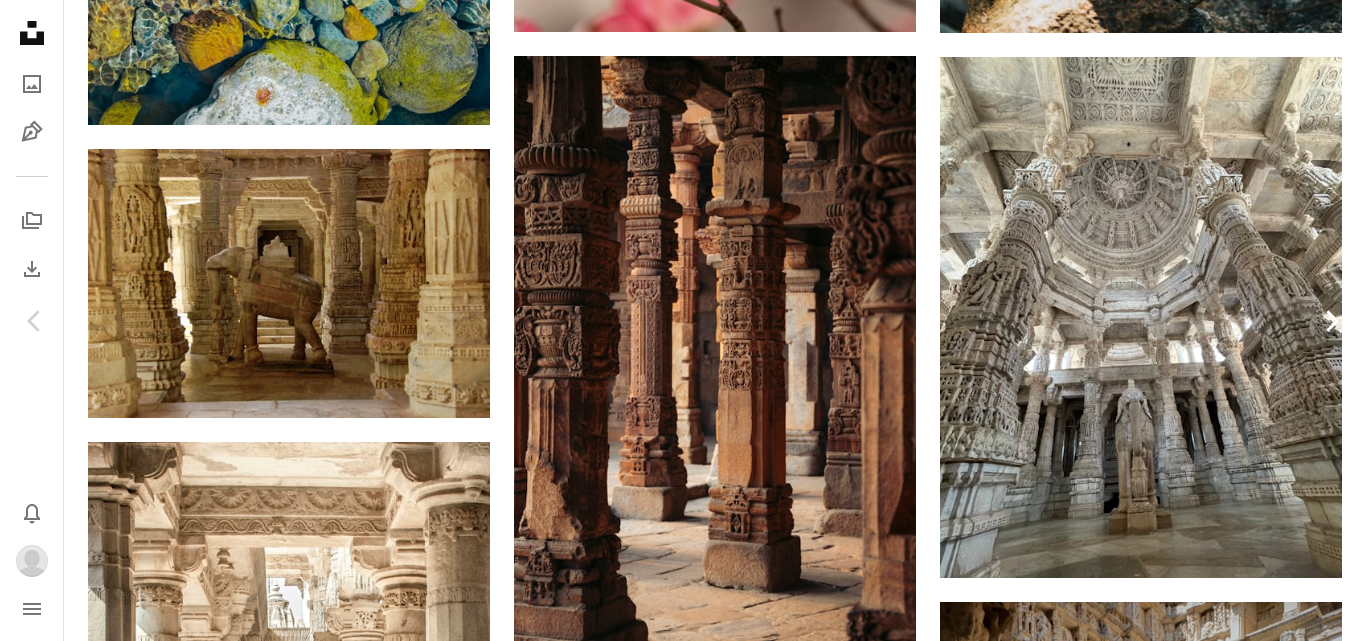 click on "Chevron right" 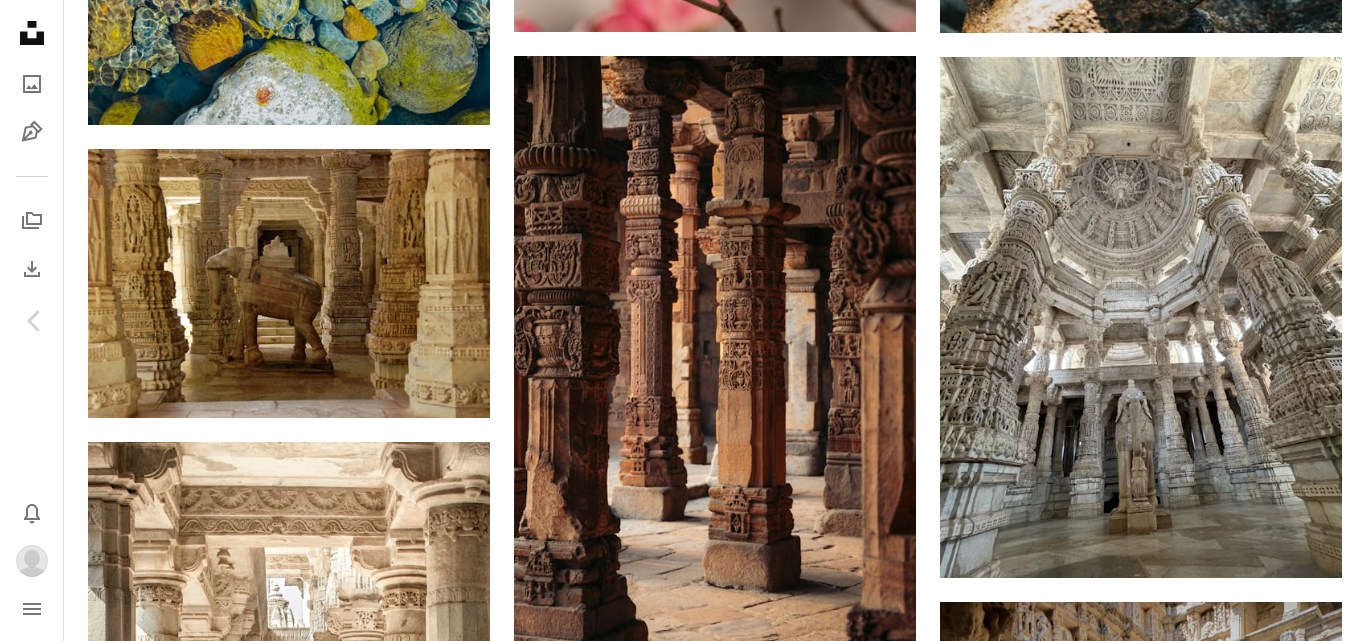 click on "A lock   Download" at bounding box center [1205, 3678] 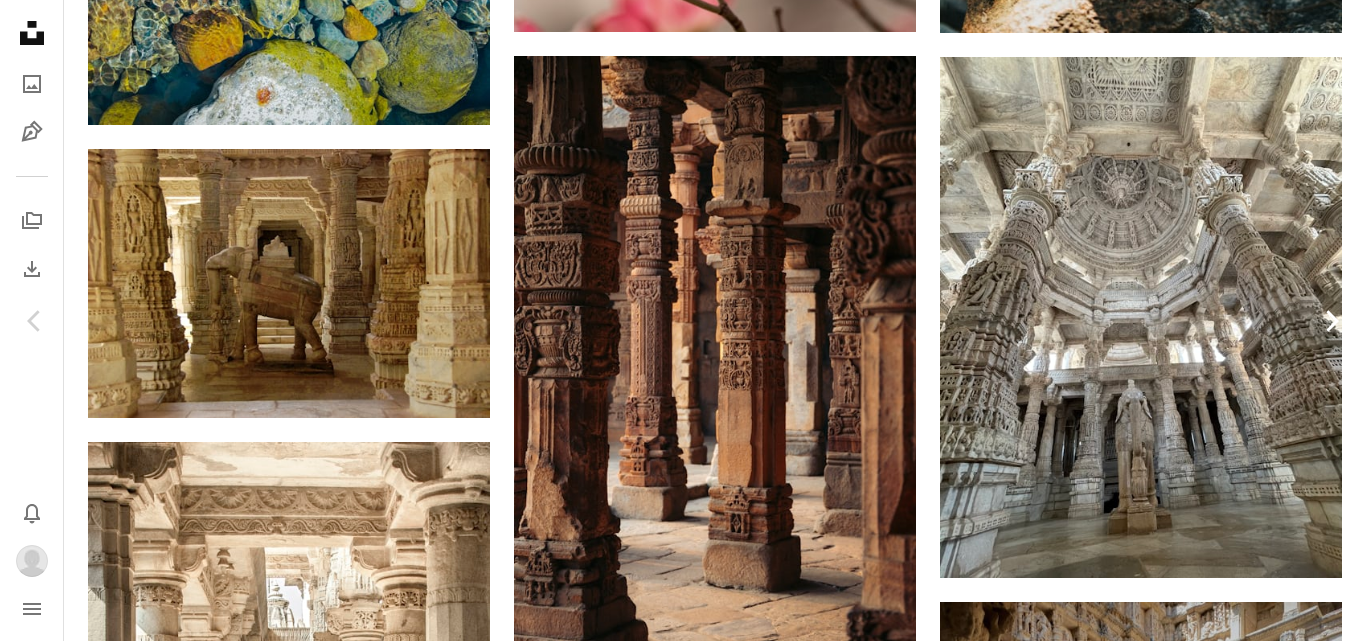 click on "Chevron right" 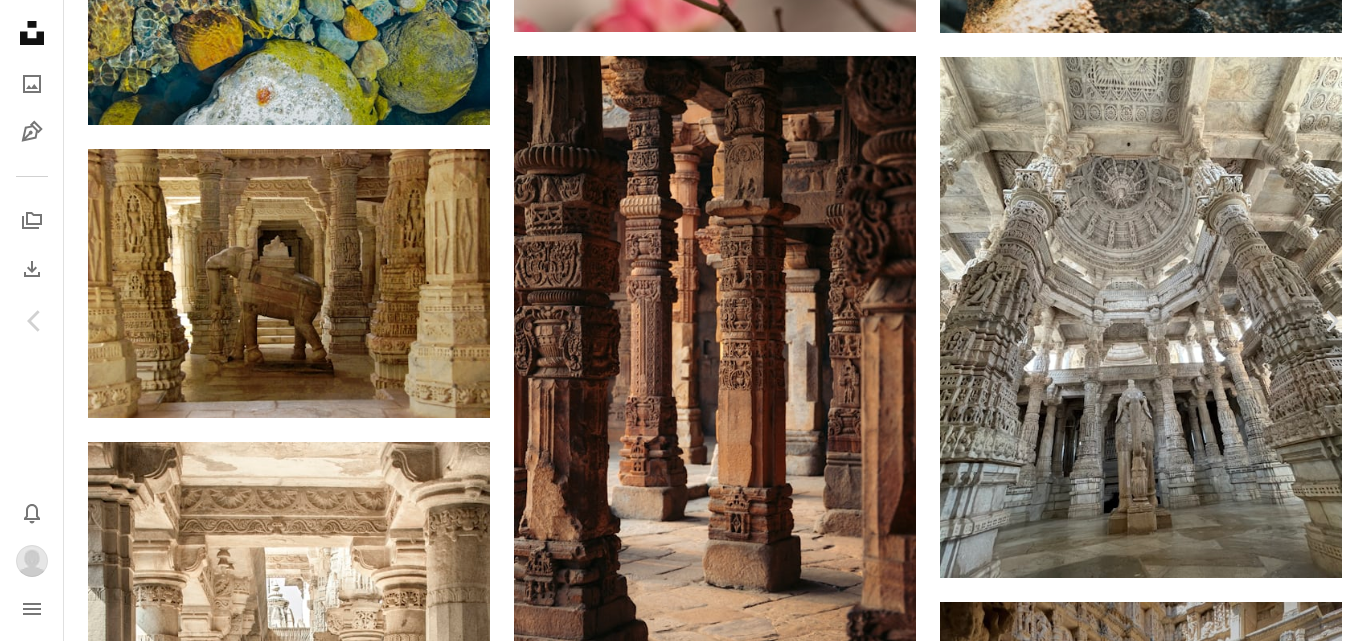 scroll, scrollTop: 64, scrollLeft: 0, axis: vertical 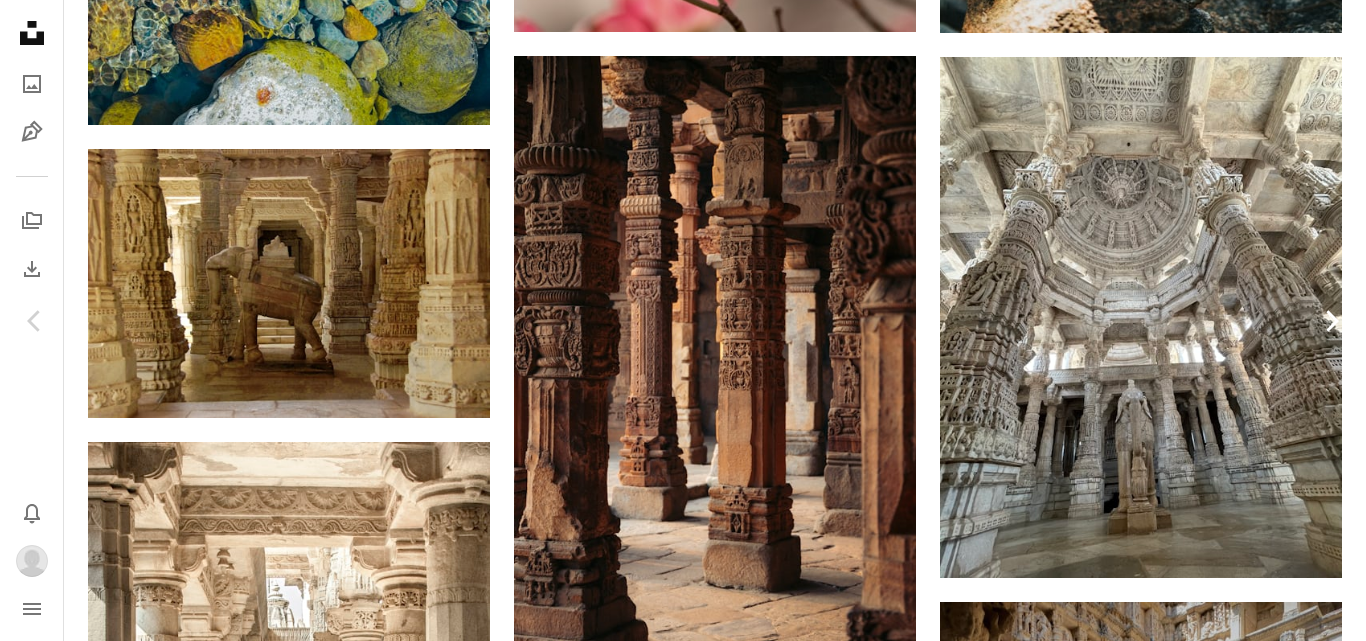 click on "Chevron right" 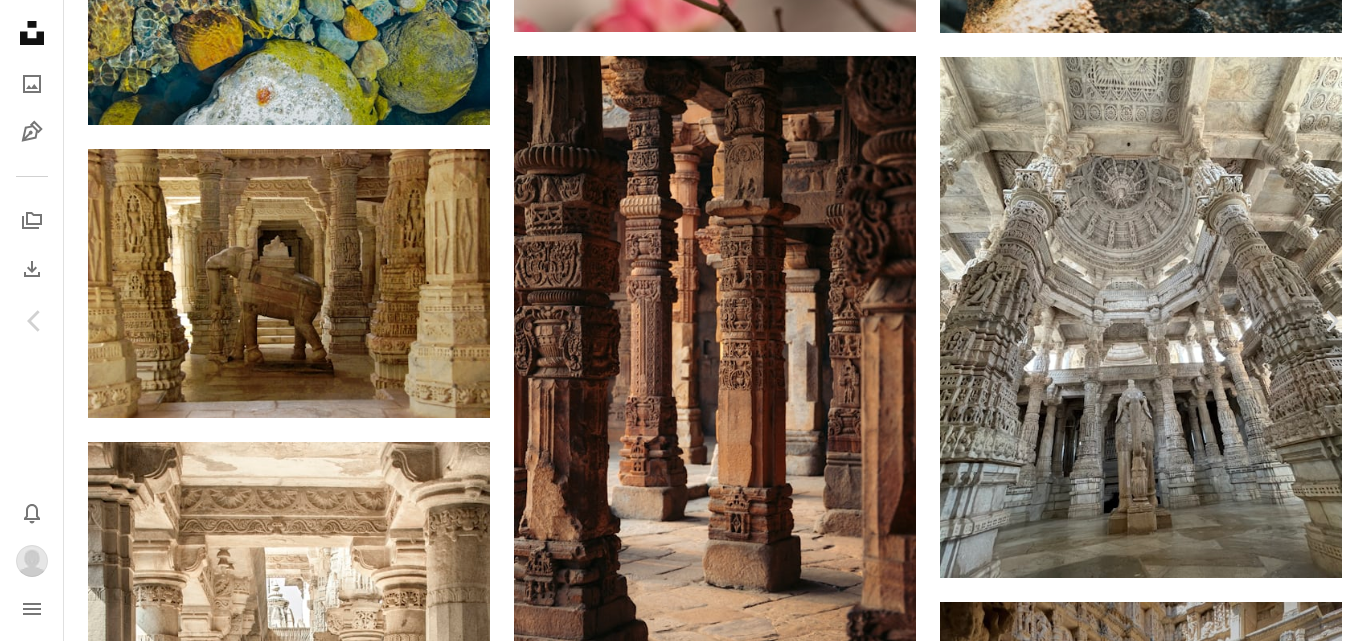 click at bounding box center [675, 5011] 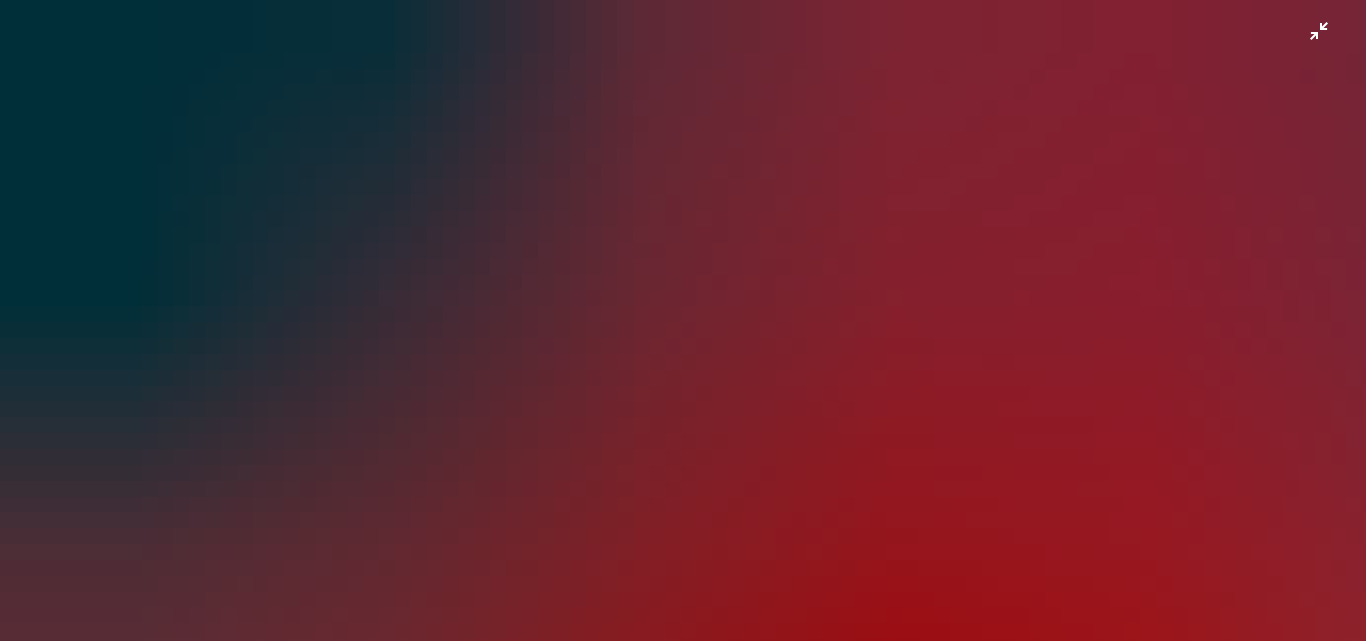 scroll, scrollTop: 0, scrollLeft: 0, axis: both 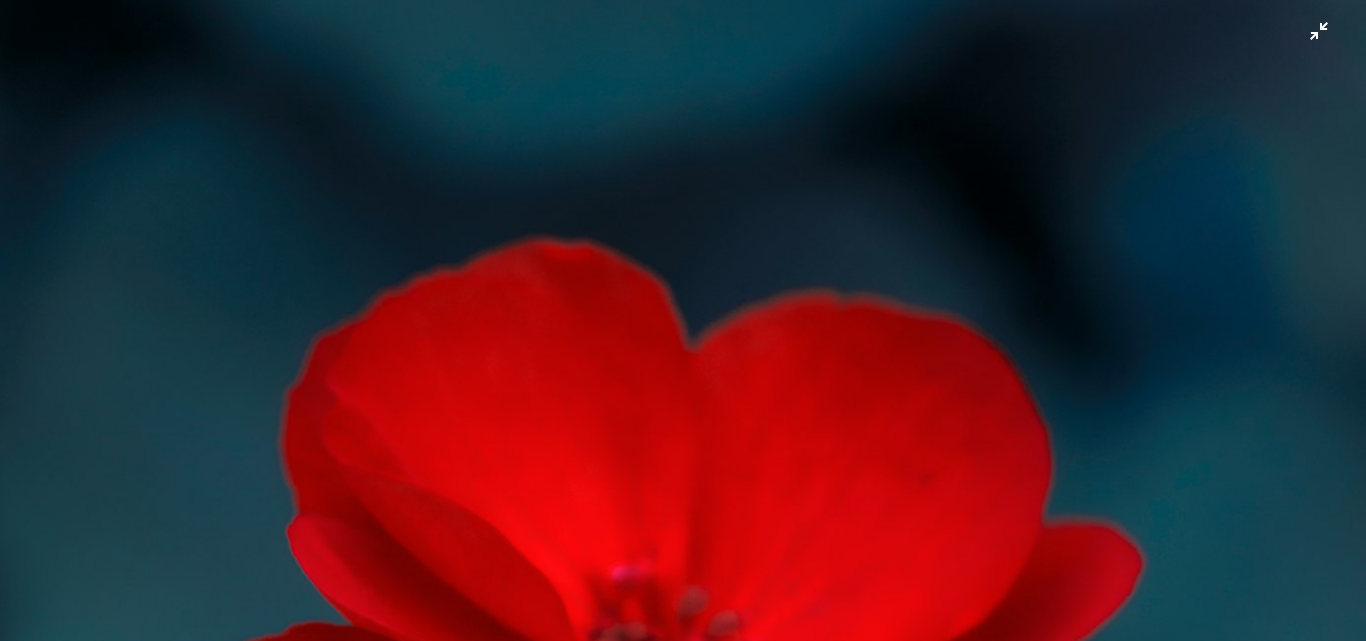 click at bounding box center [683, 1013] 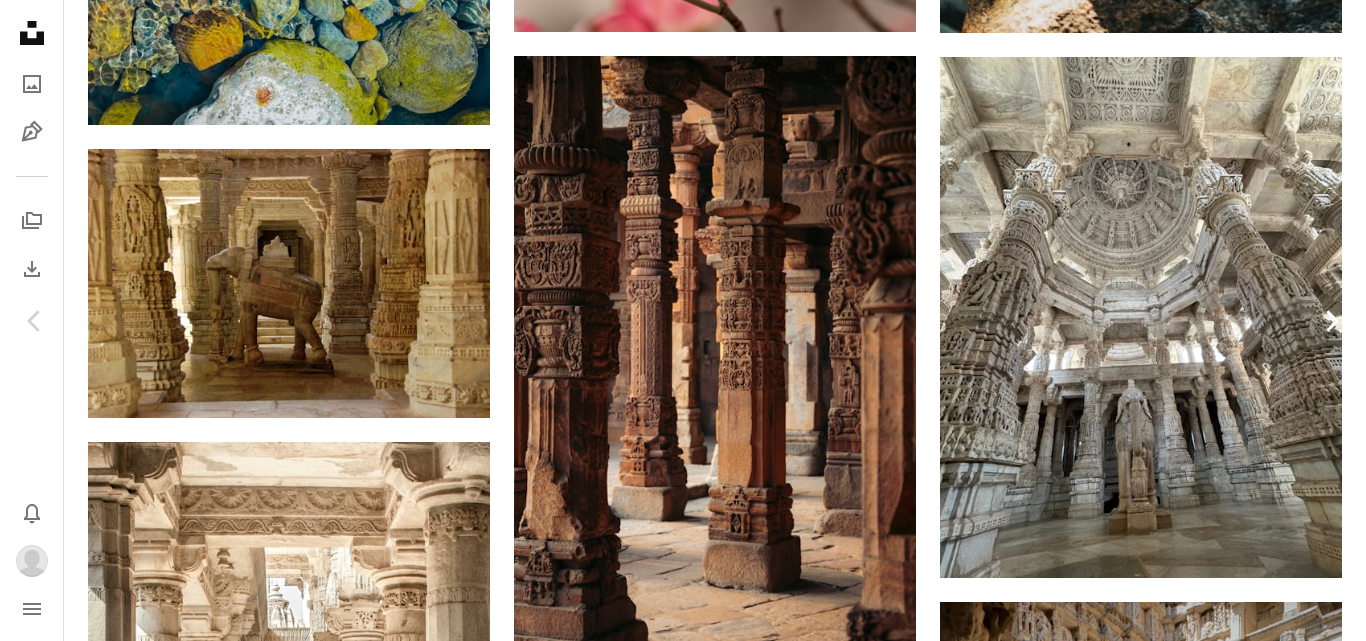click on "Chevron right" 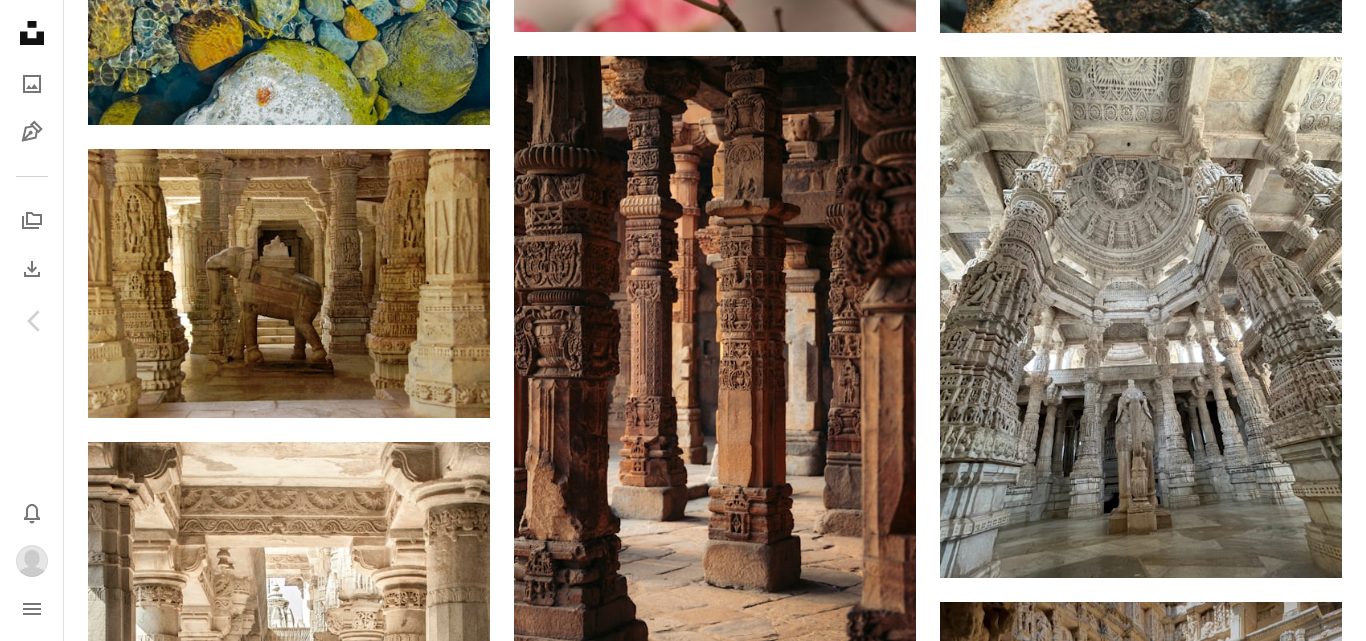 scroll, scrollTop: 68, scrollLeft: 0, axis: vertical 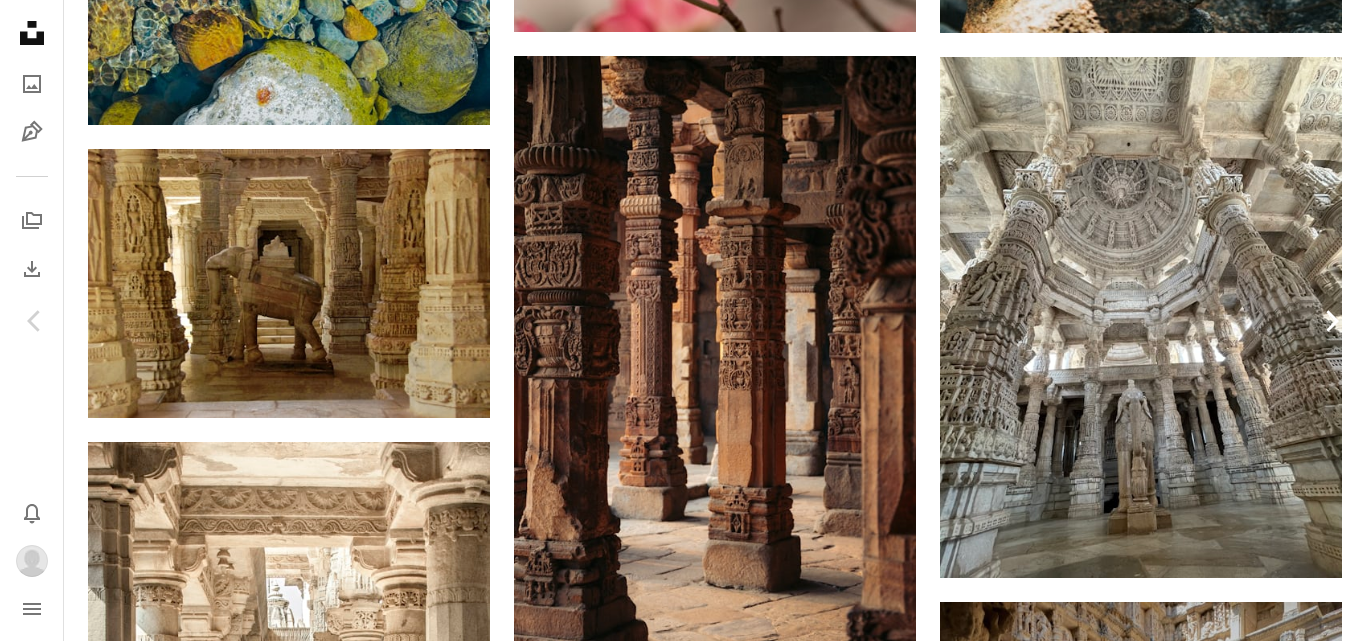 click 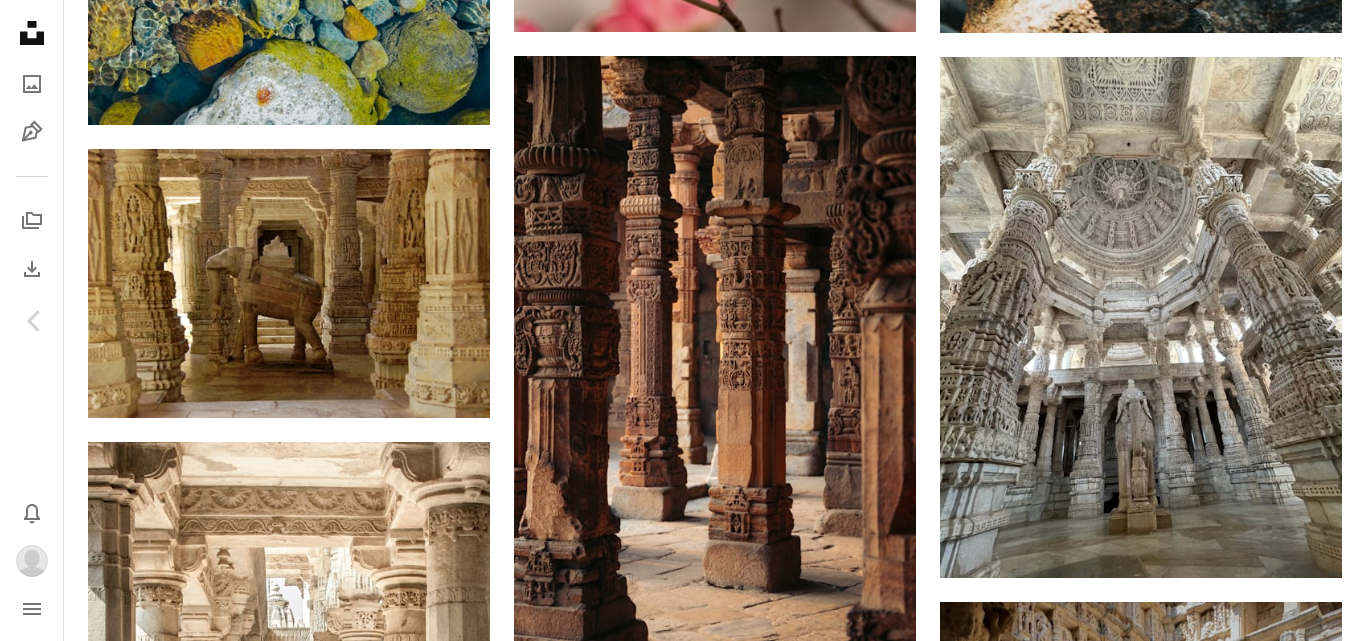 scroll, scrollTop: 62, scrollLeft: 0, axis: vertical 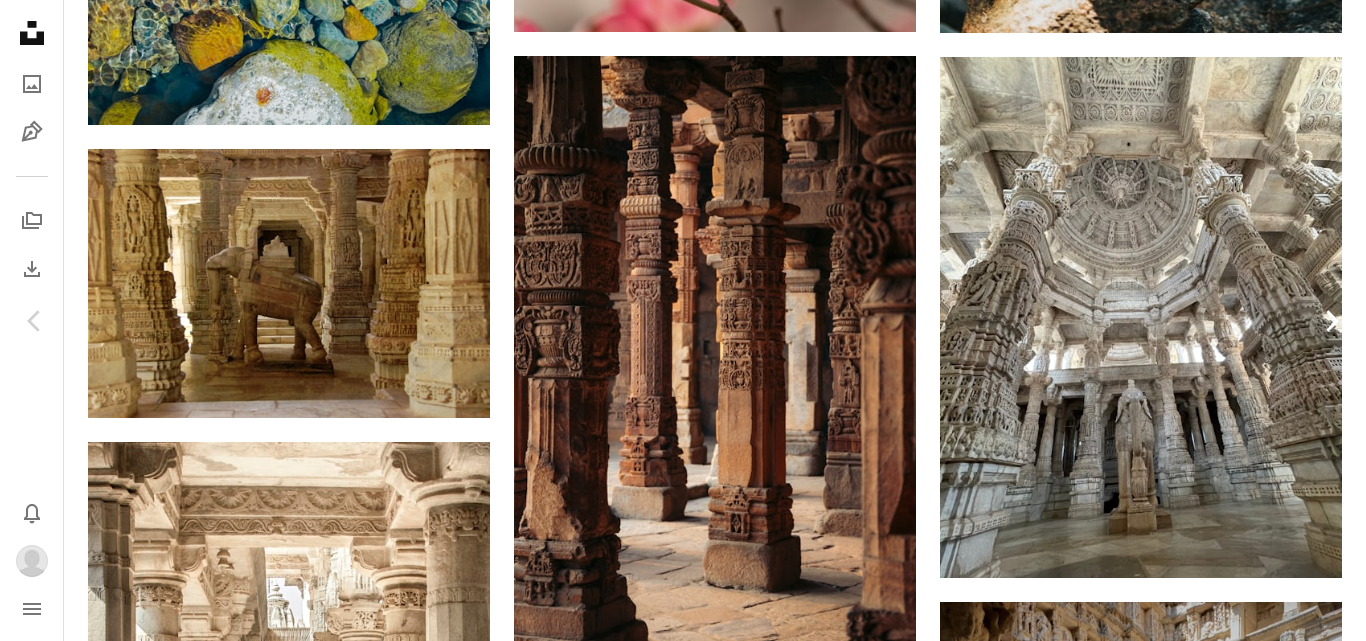 click on "Chevron right" 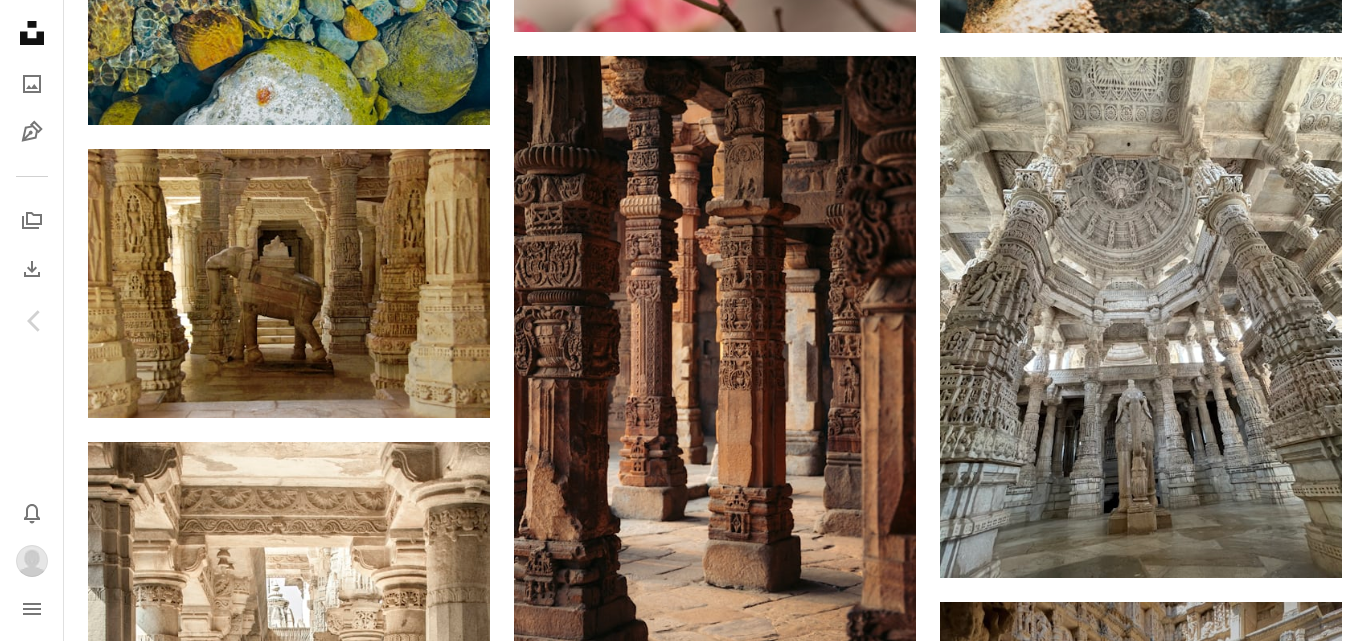 scroll, scrollTop: 61, scrollLeft: 0, axis: vertical 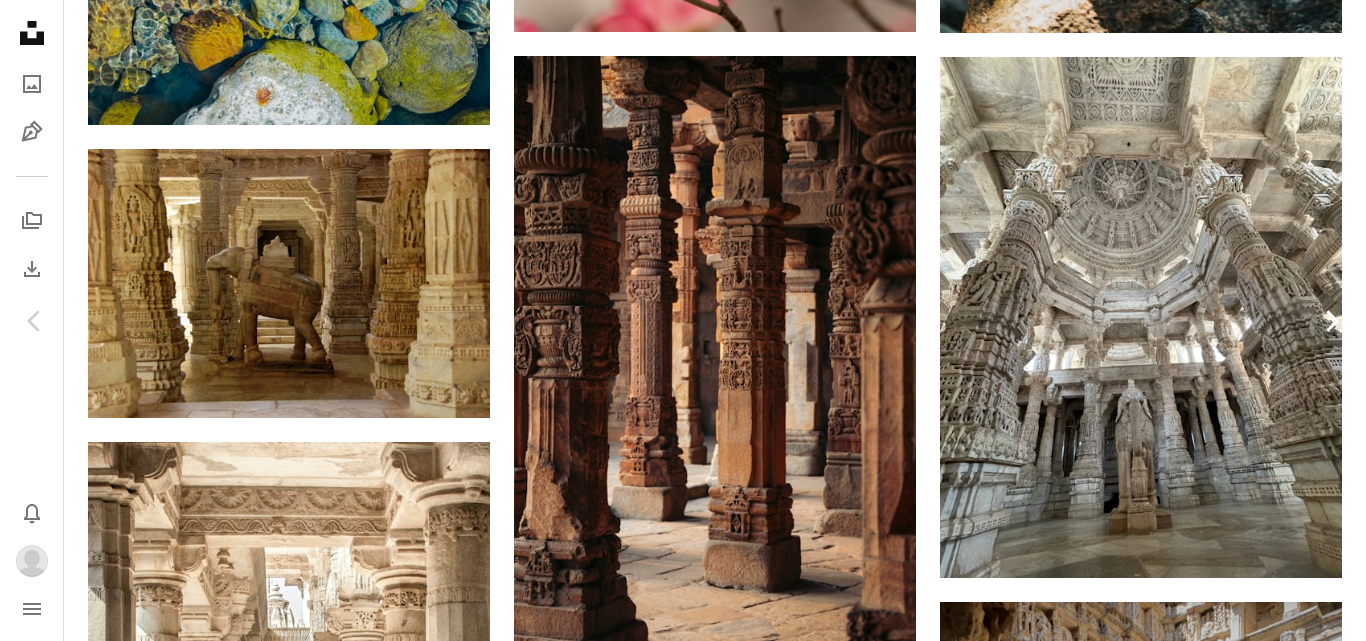 click 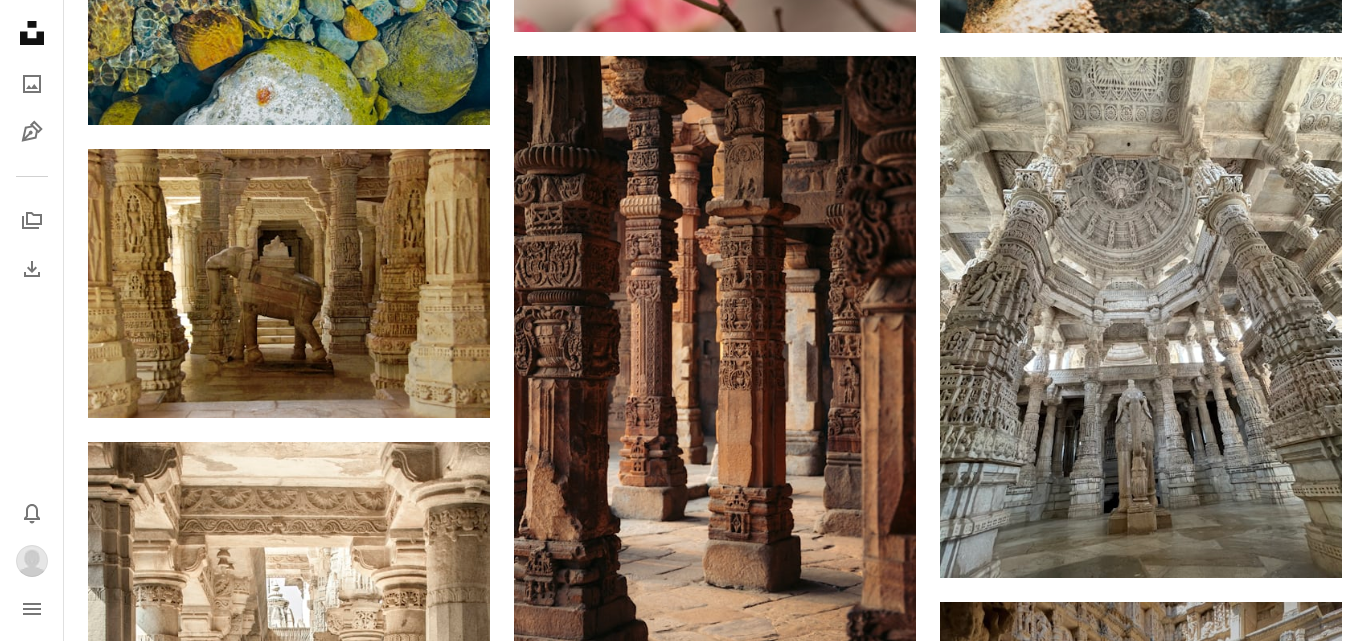 click on "Chevron left" 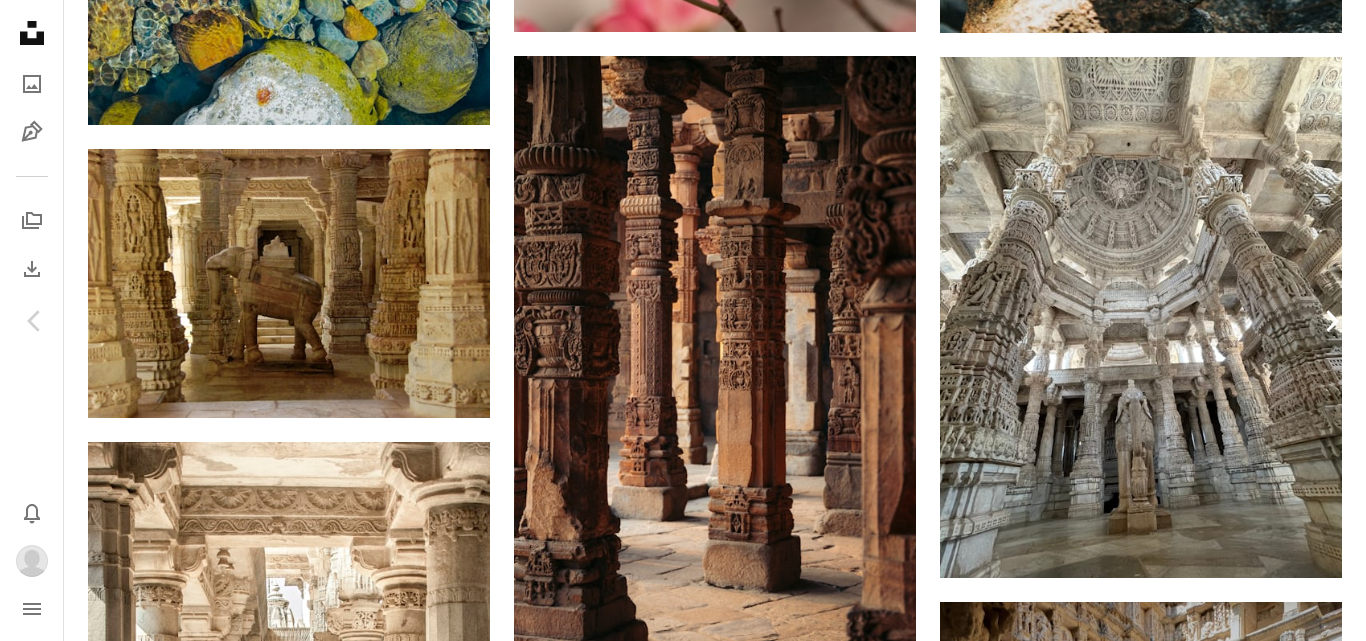 click on "Chevron right" 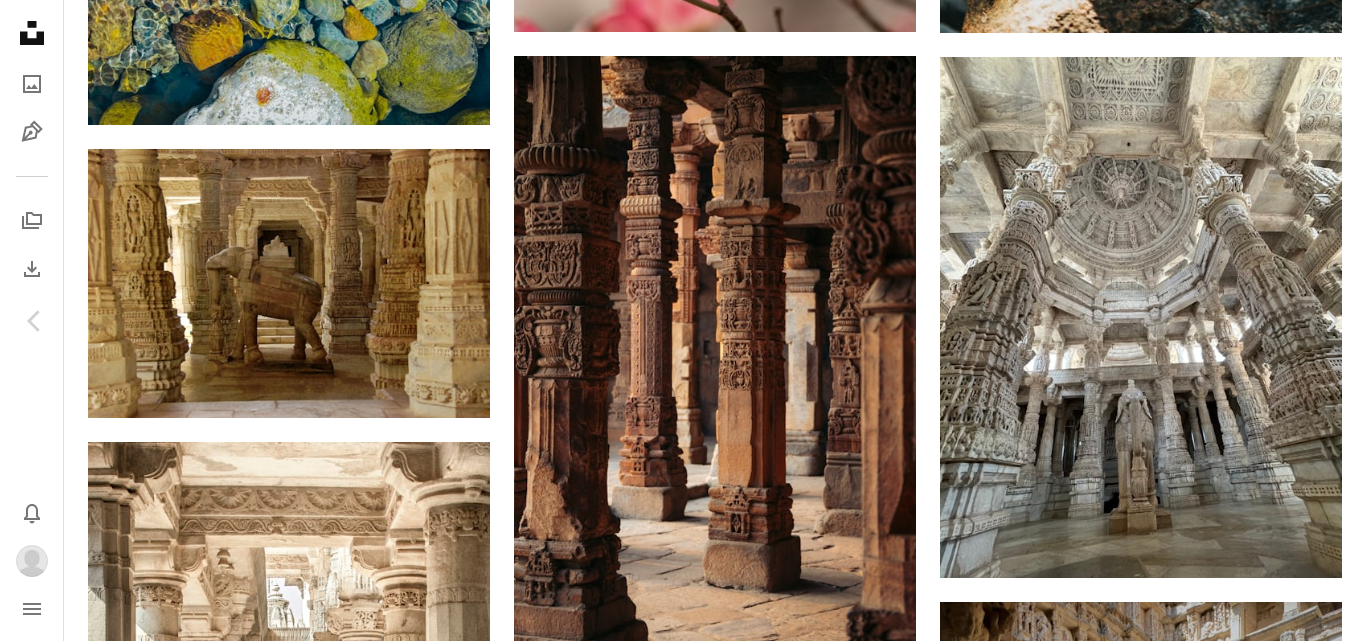 click on "Chevron down" 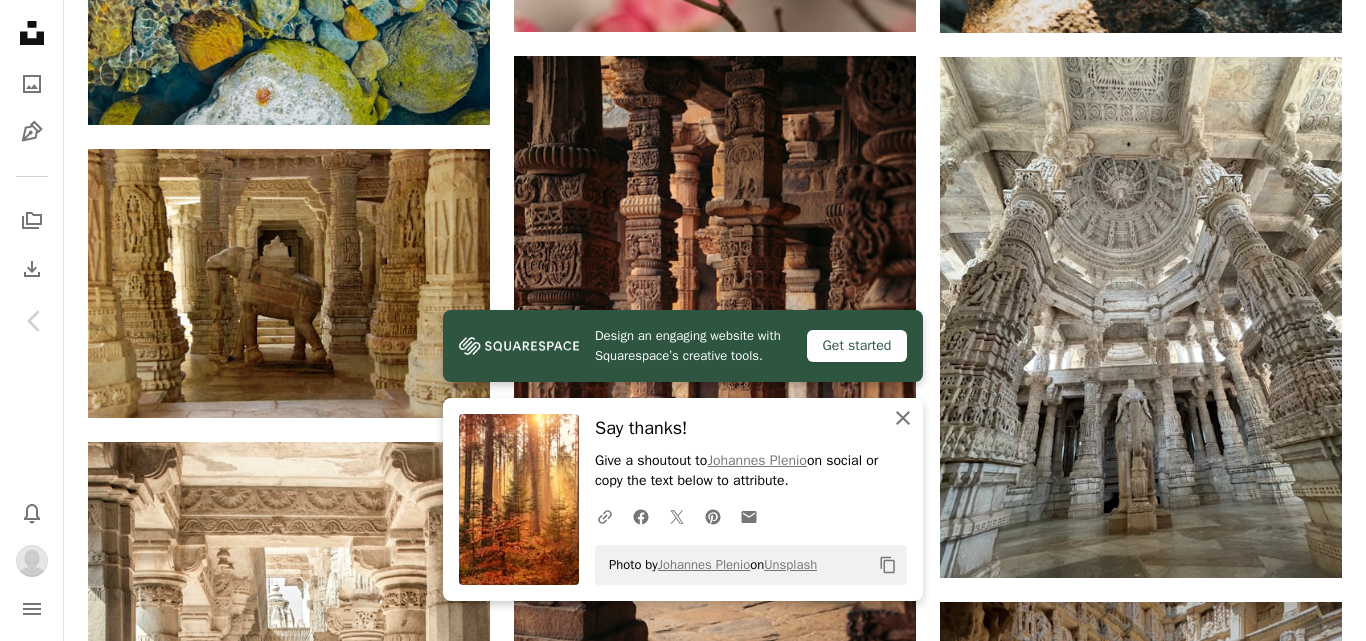 click on "An X shape" 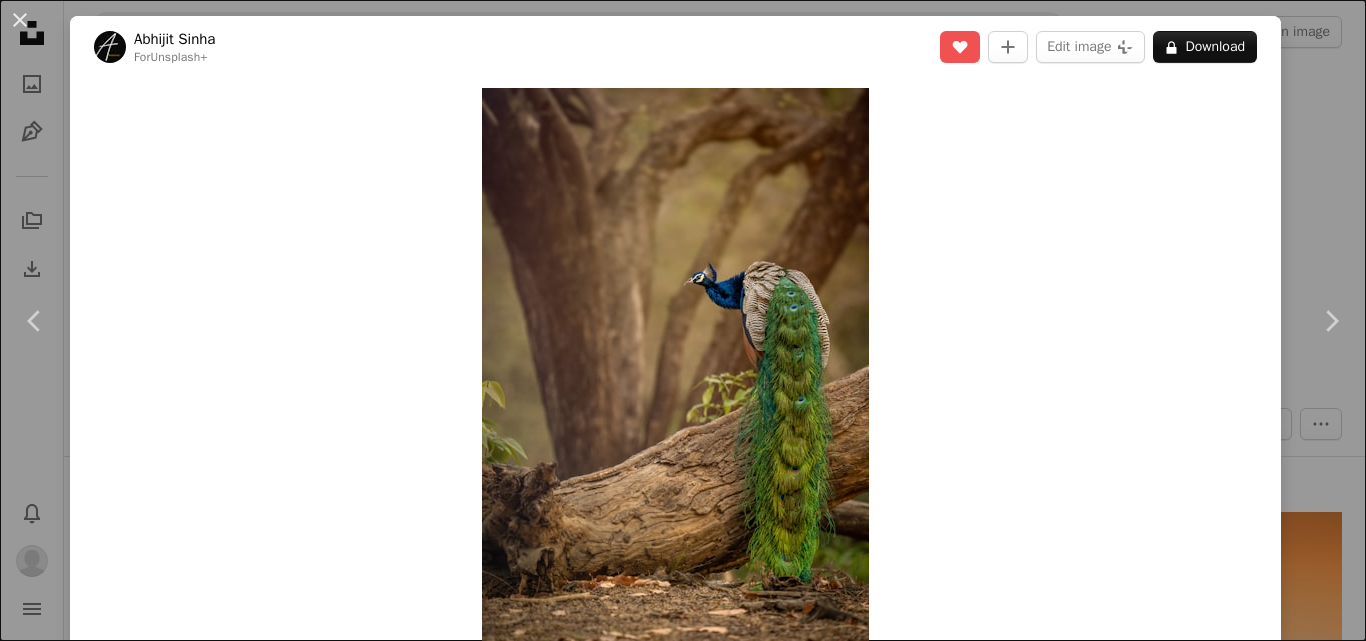 scroll, scrollTop: 4552, scrollLeft: 0, axis: vertical 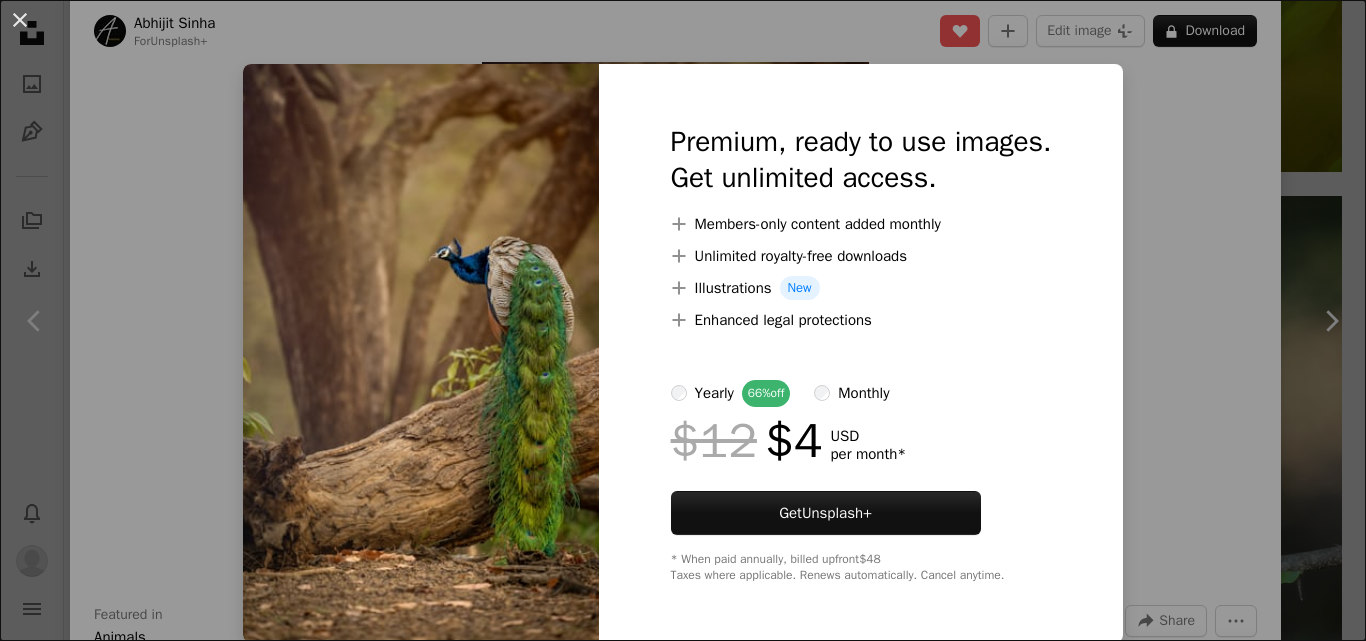 click on "An X shape Premium, ready to use images. Get unlimited access. A plus sign Members-only content added monthly A plus sign Unlimited royalty-free downloads A plus sign Illustrations  New A plus sign Enhanced legal protections yearly 66%  off monthly $12   $4 USD per month * Get  Unsplash+ * When paid annually, billed upfront  $48 Taxes where applicable. Renews automatically. Cancel anytime." at bounding box center [683, 320] 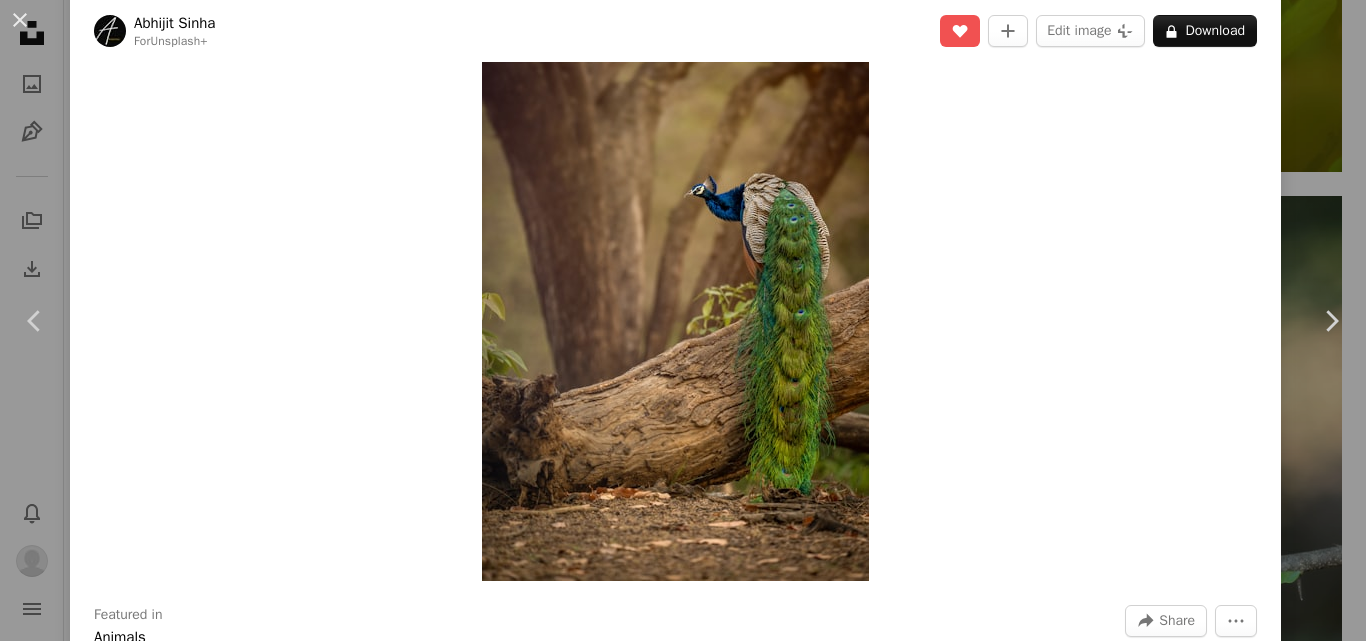 click at bounding box center [675, 290] 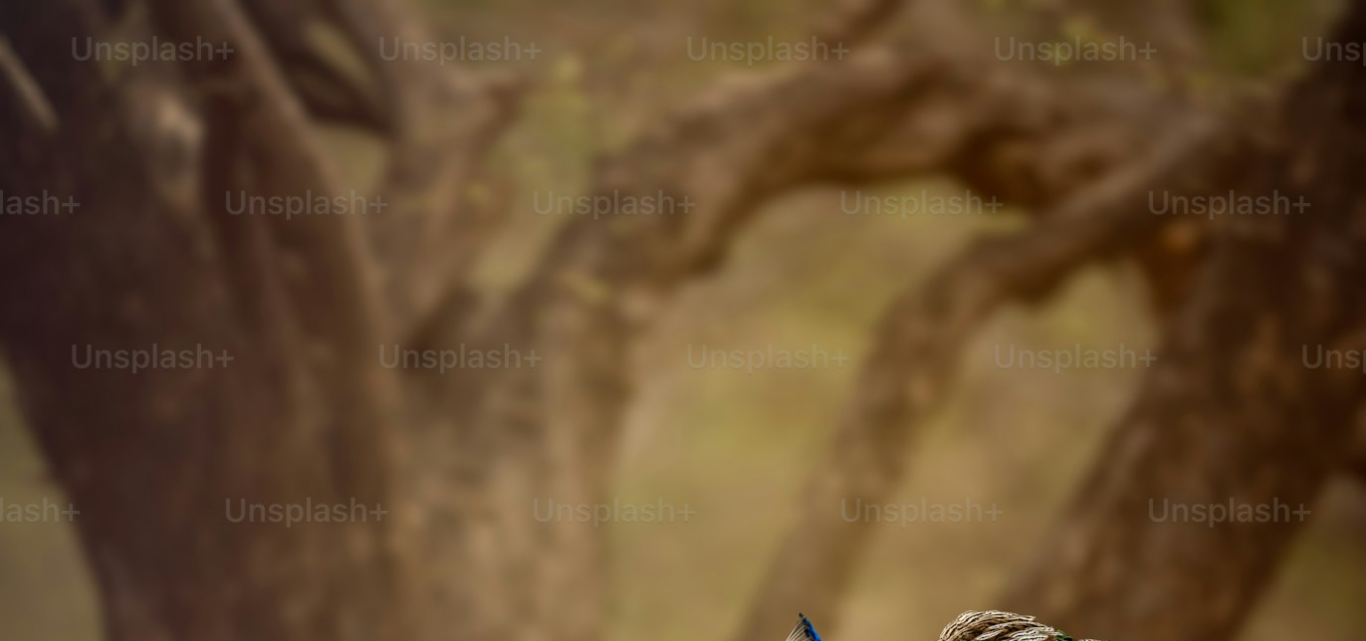 scroll, scrollTop: 683, scrollLeft: 0, axis: vertical 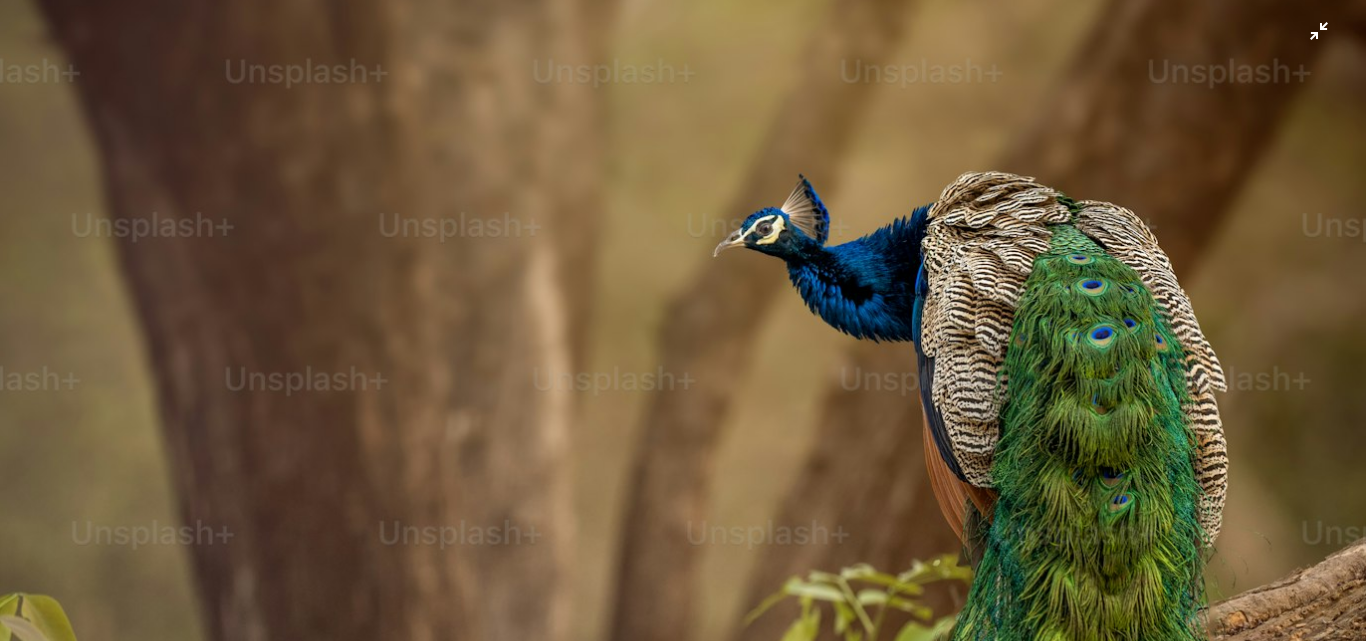 type 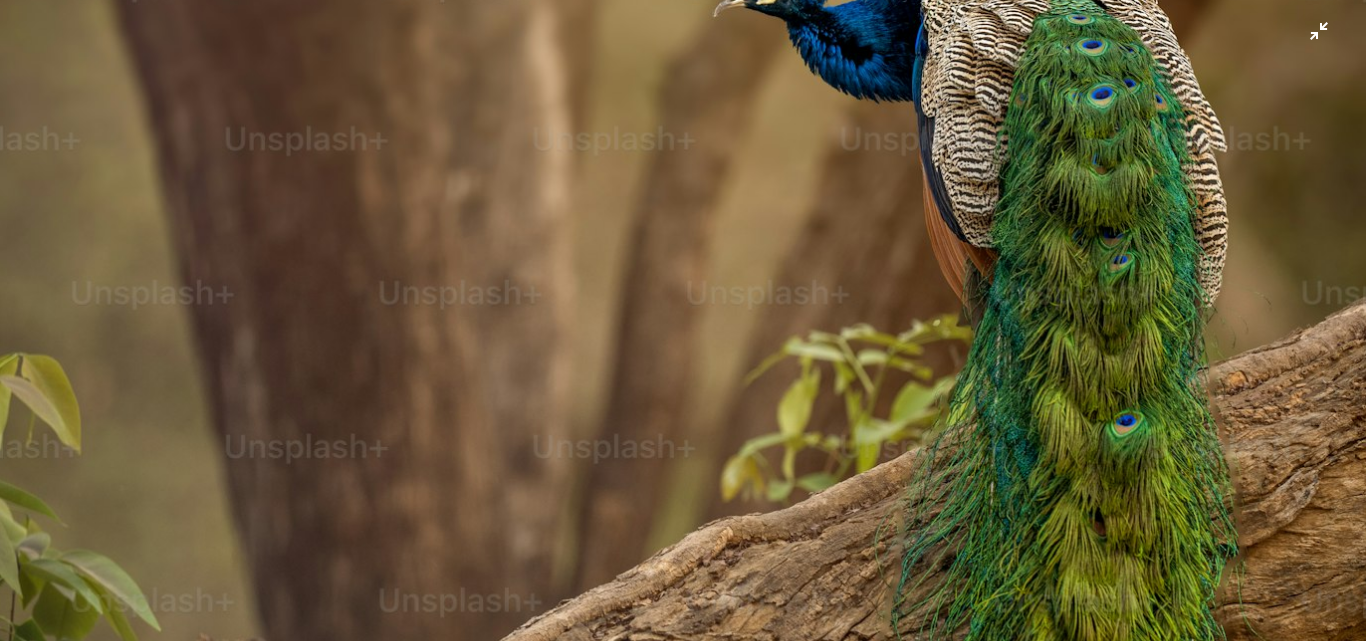 scroll, scrollTop: 719, scrollLeft: 0, axis: vertical 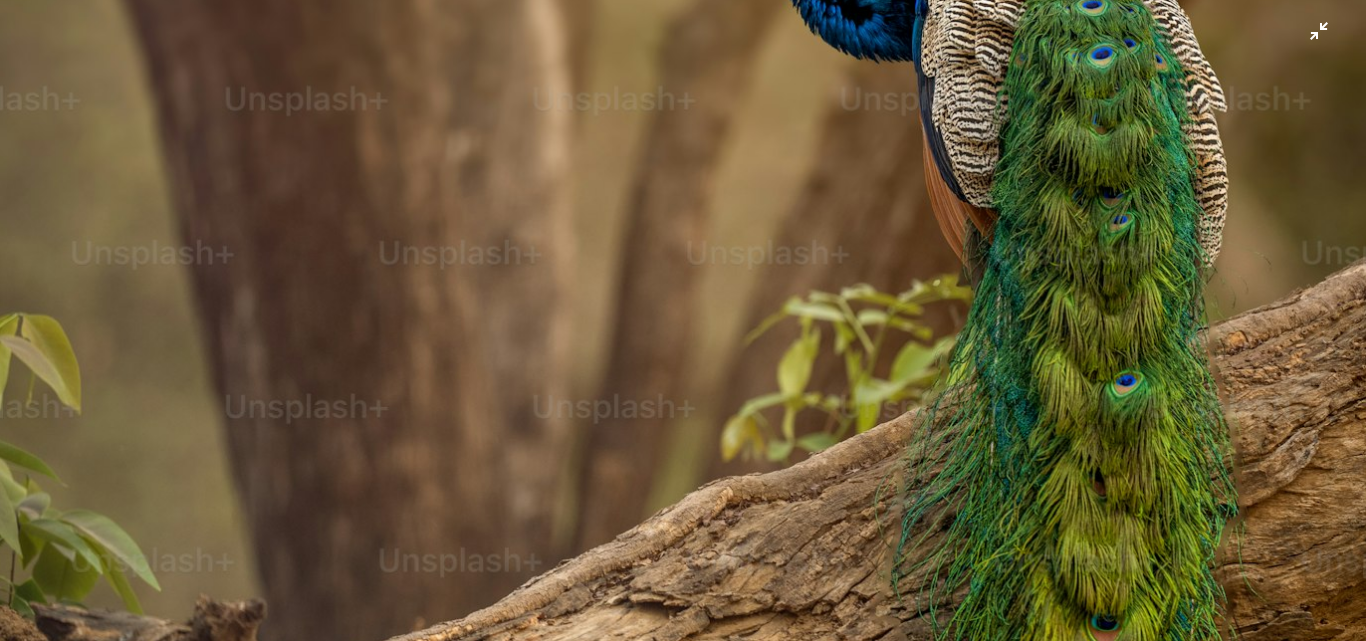 click at bounding box center (683, 306) 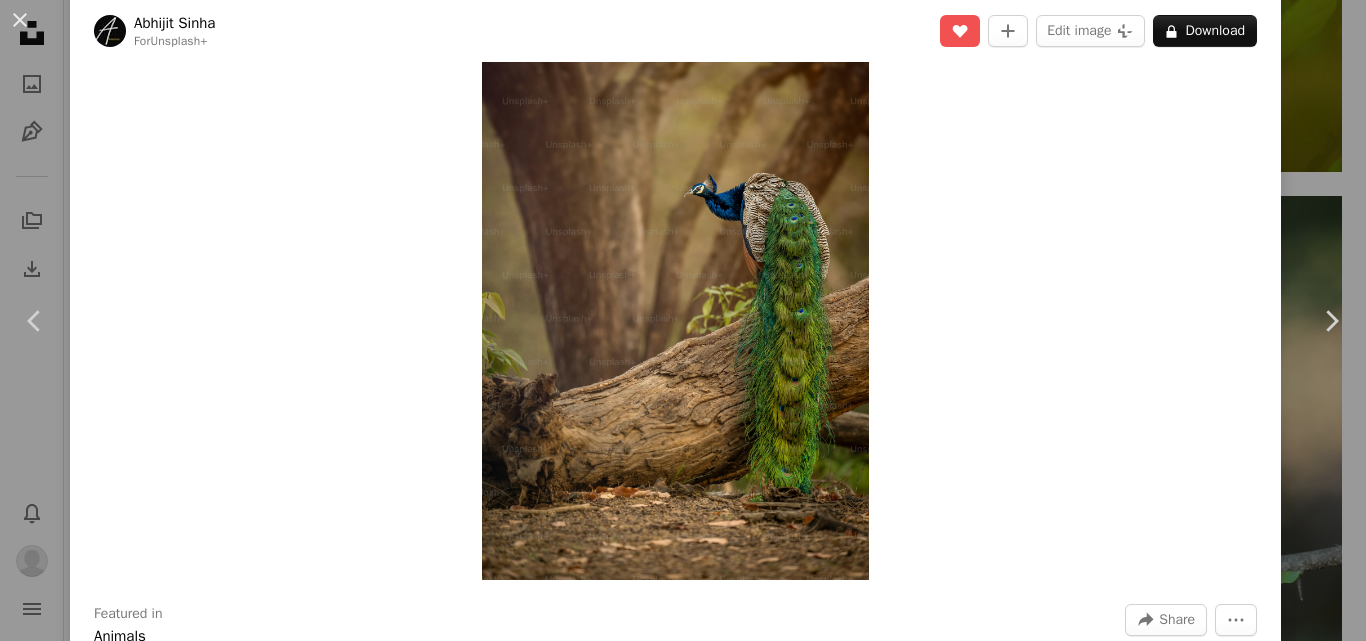 click at bounding box center (675, 290) 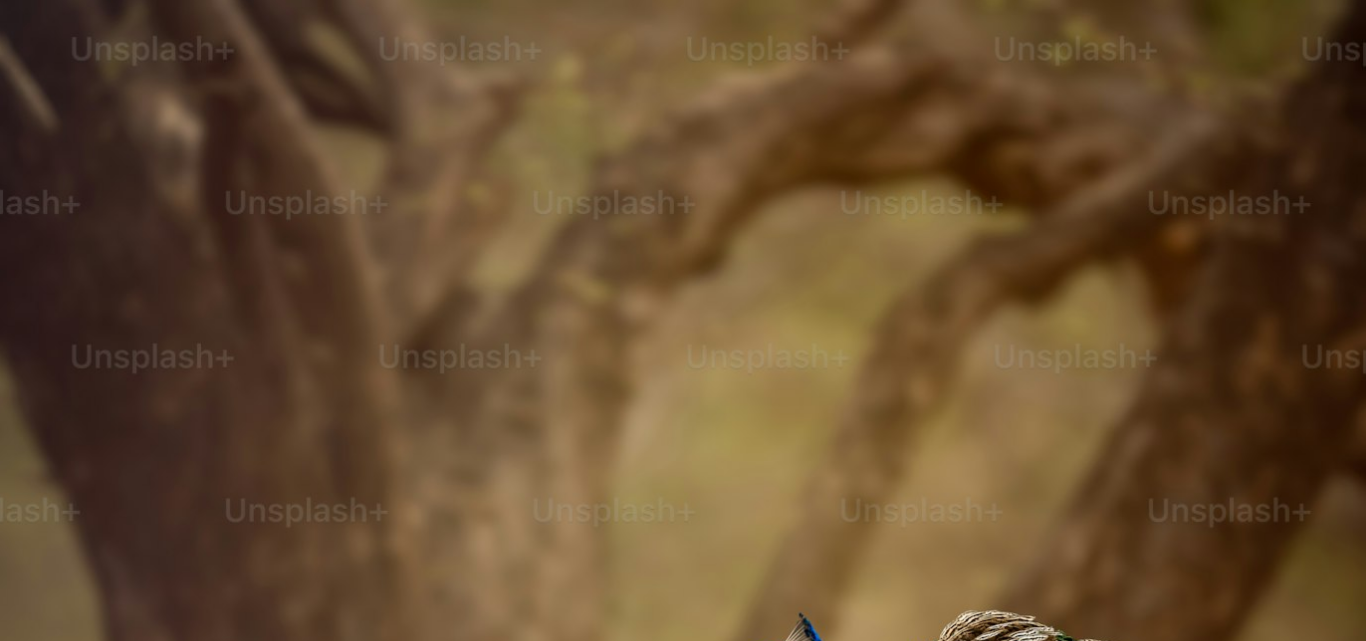 scroll, scrollTop: 683, scrollLeft: 0, axis: vertical 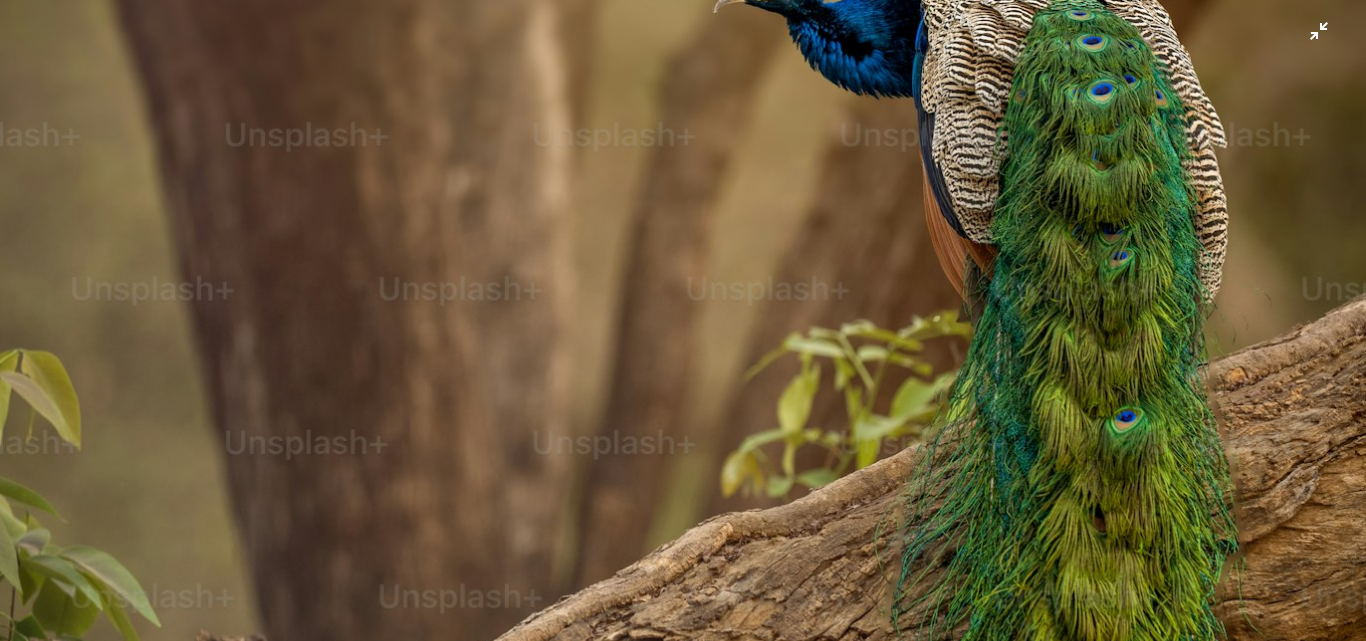 click at bounding box center (683, 342) 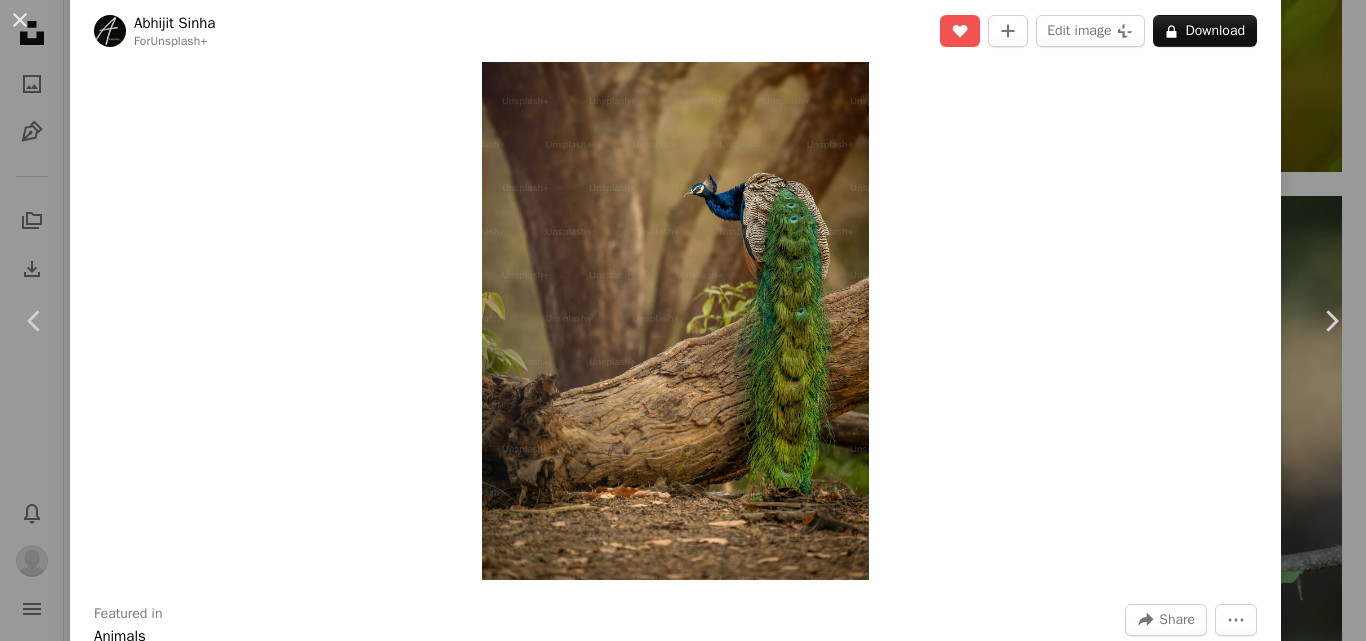 click on "Zoom in" at bounding box center [675, 290] 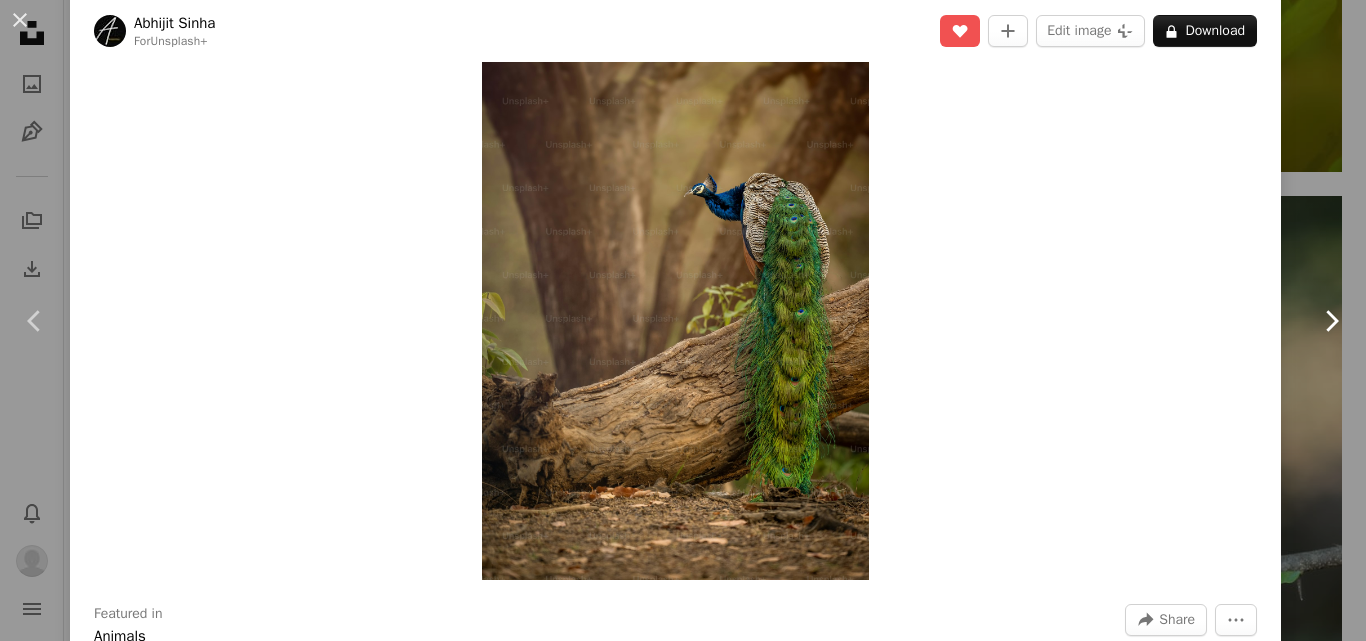 click 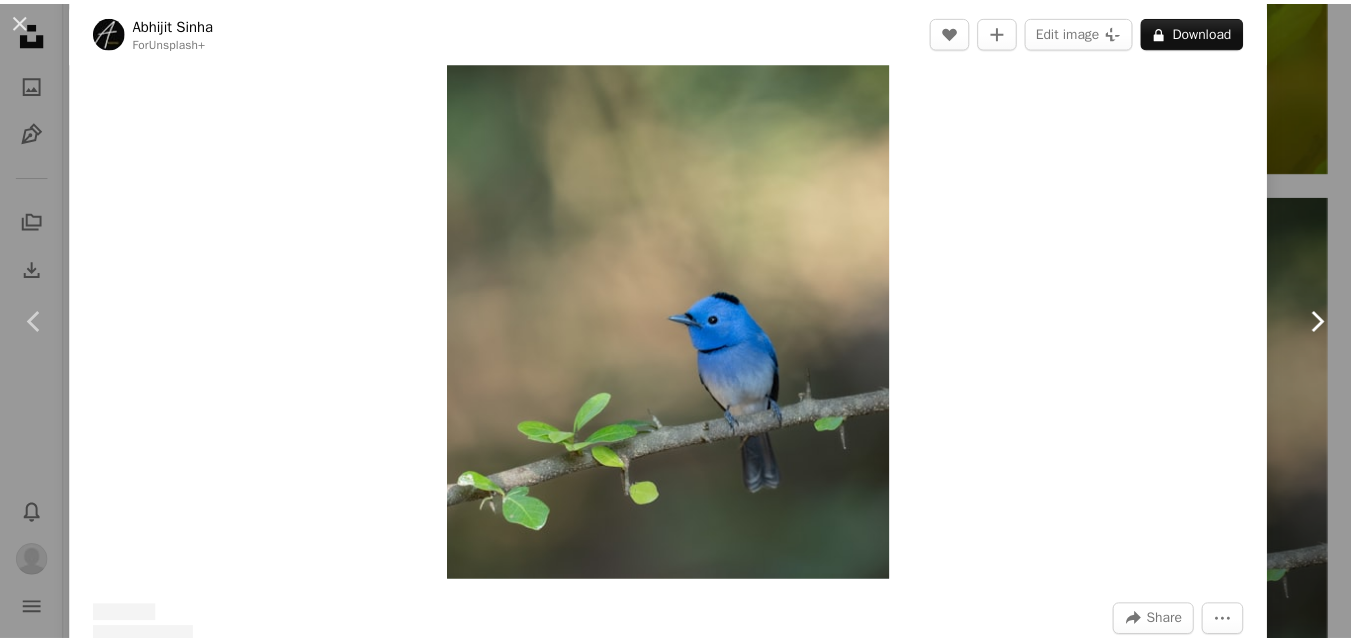 scroll, scrollTop: 0, scrollLeft: 0, axis: both 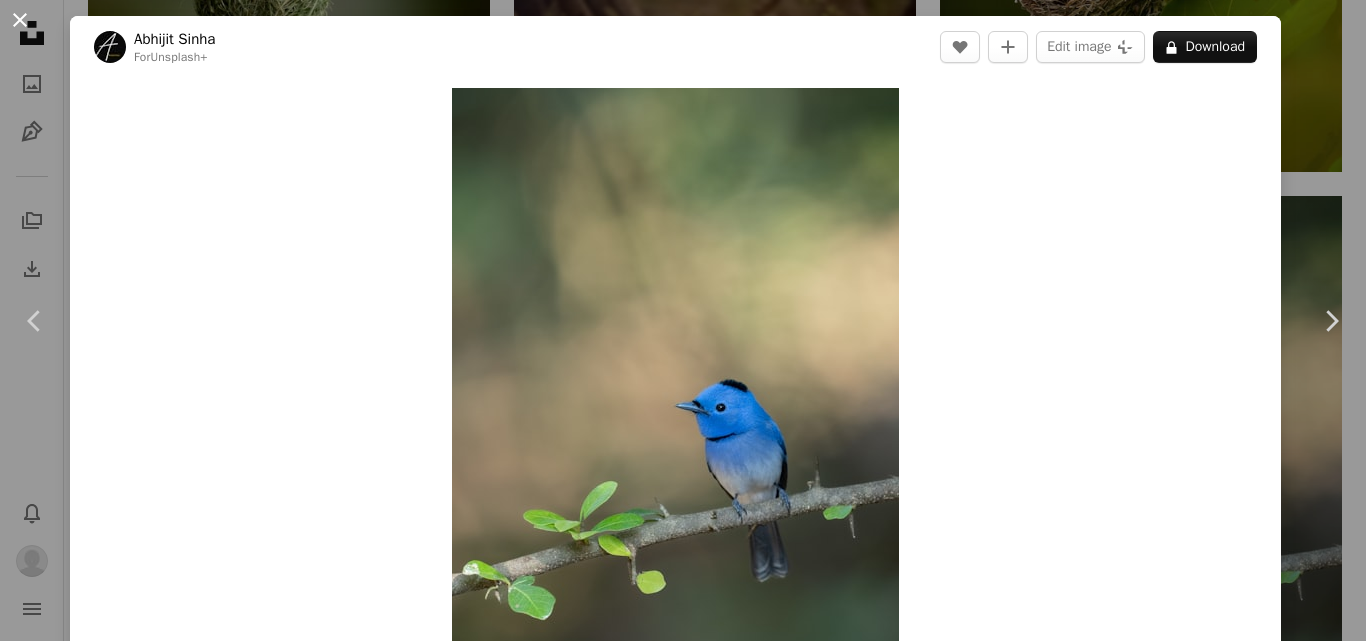 click on "An X shape" at bounding box center [20, 20] 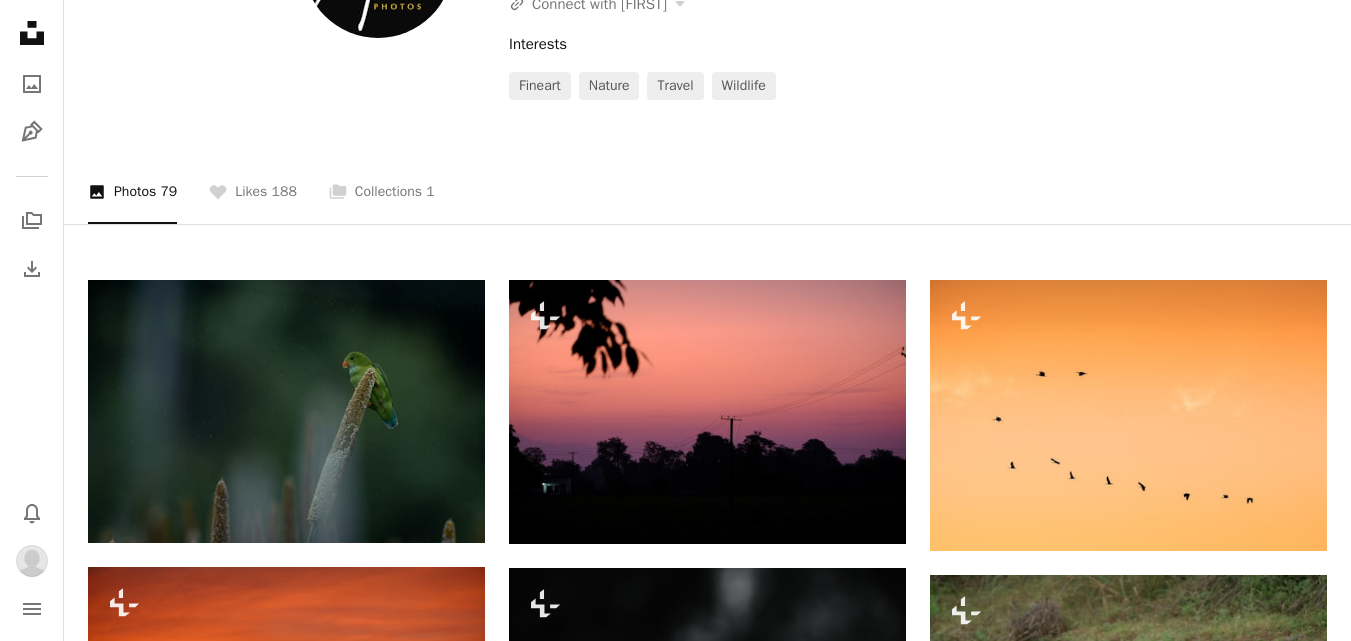 scroll, scrollTop: 132, scrollLeft: 0, axis: vertical 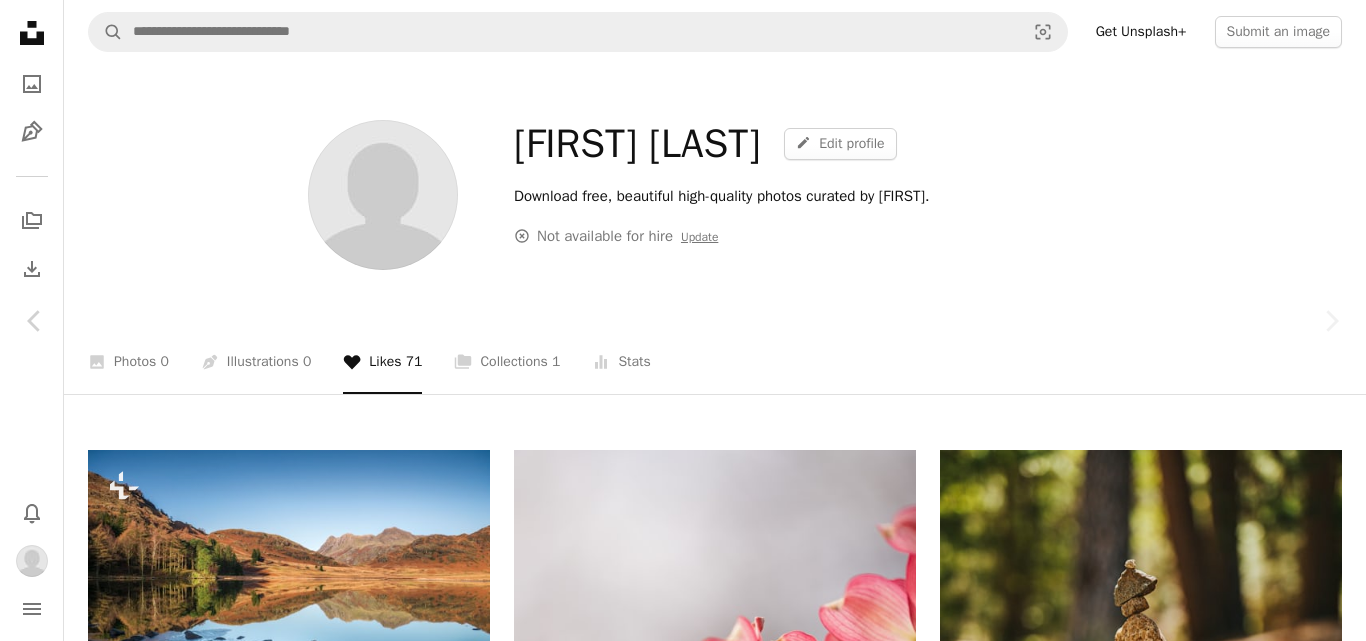 click on "Chevron right" 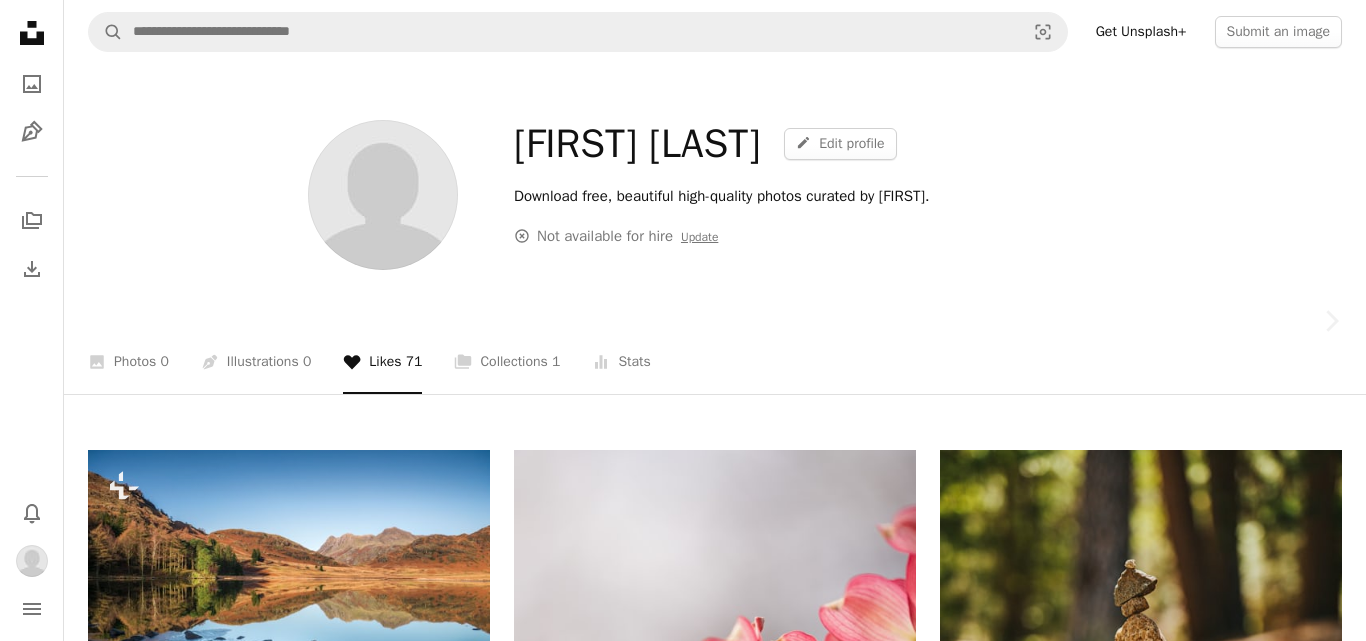 click on "Chevron left" 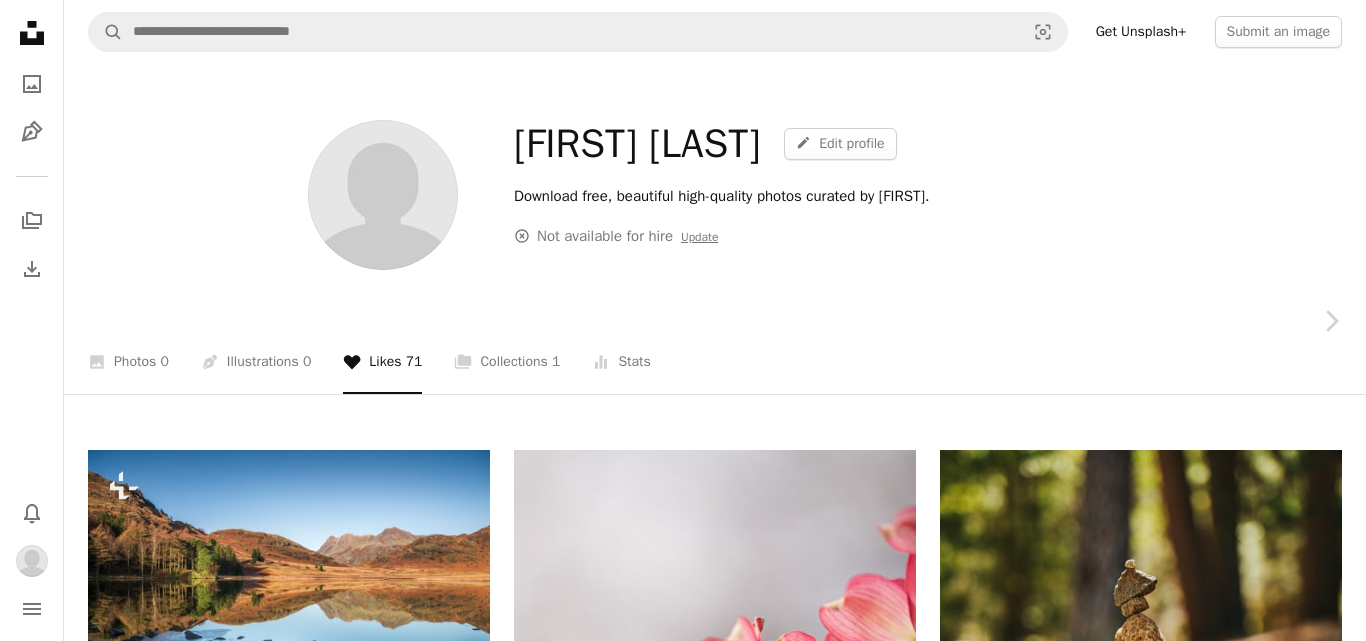 click on "Chevron left" 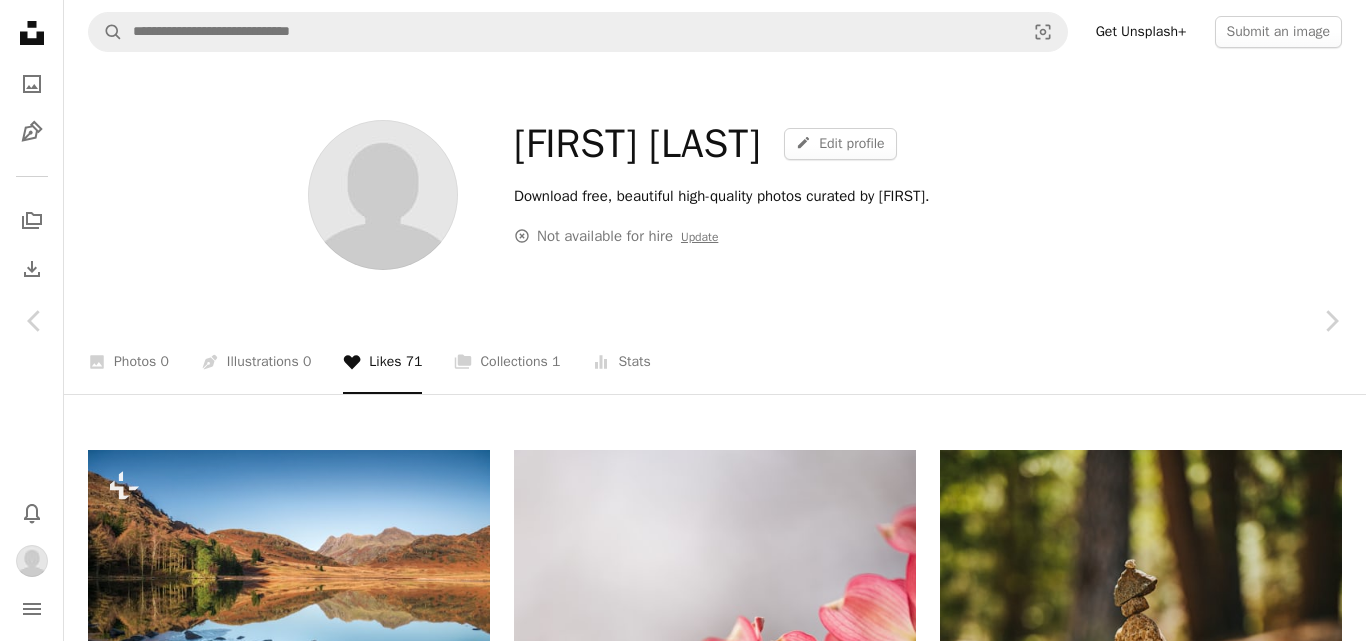 scroll, scrollTop: 113, scrollLeft: 0, axis: vertical 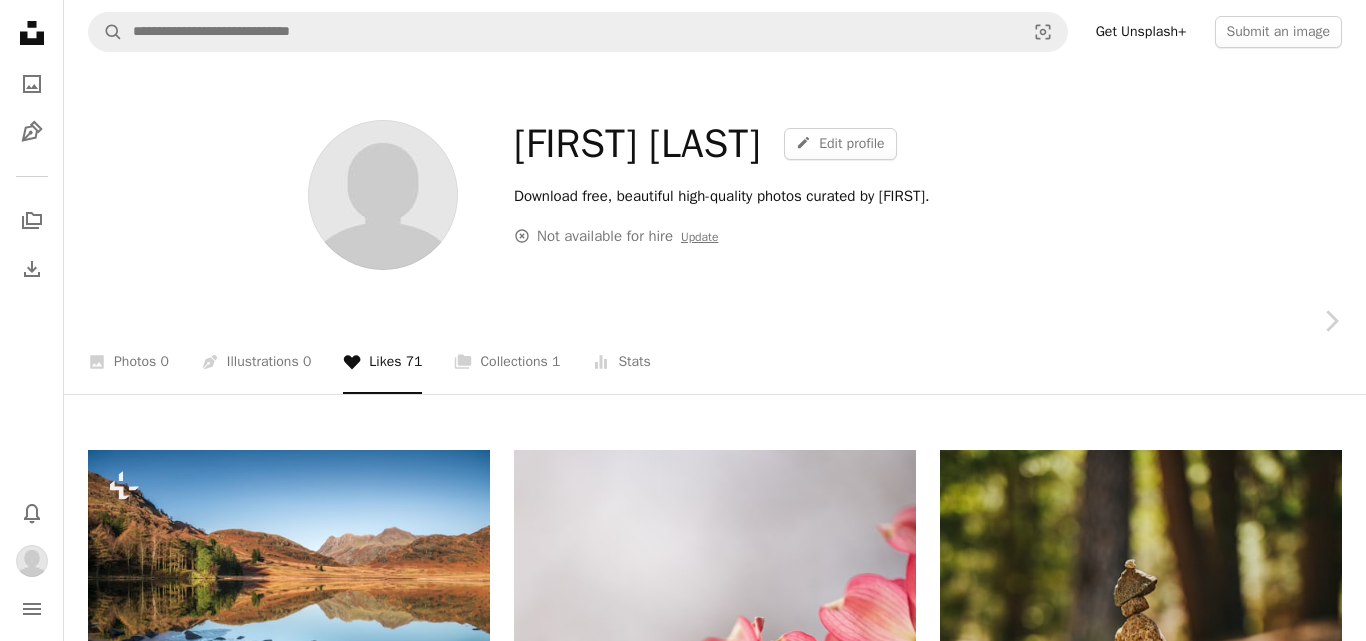 click 